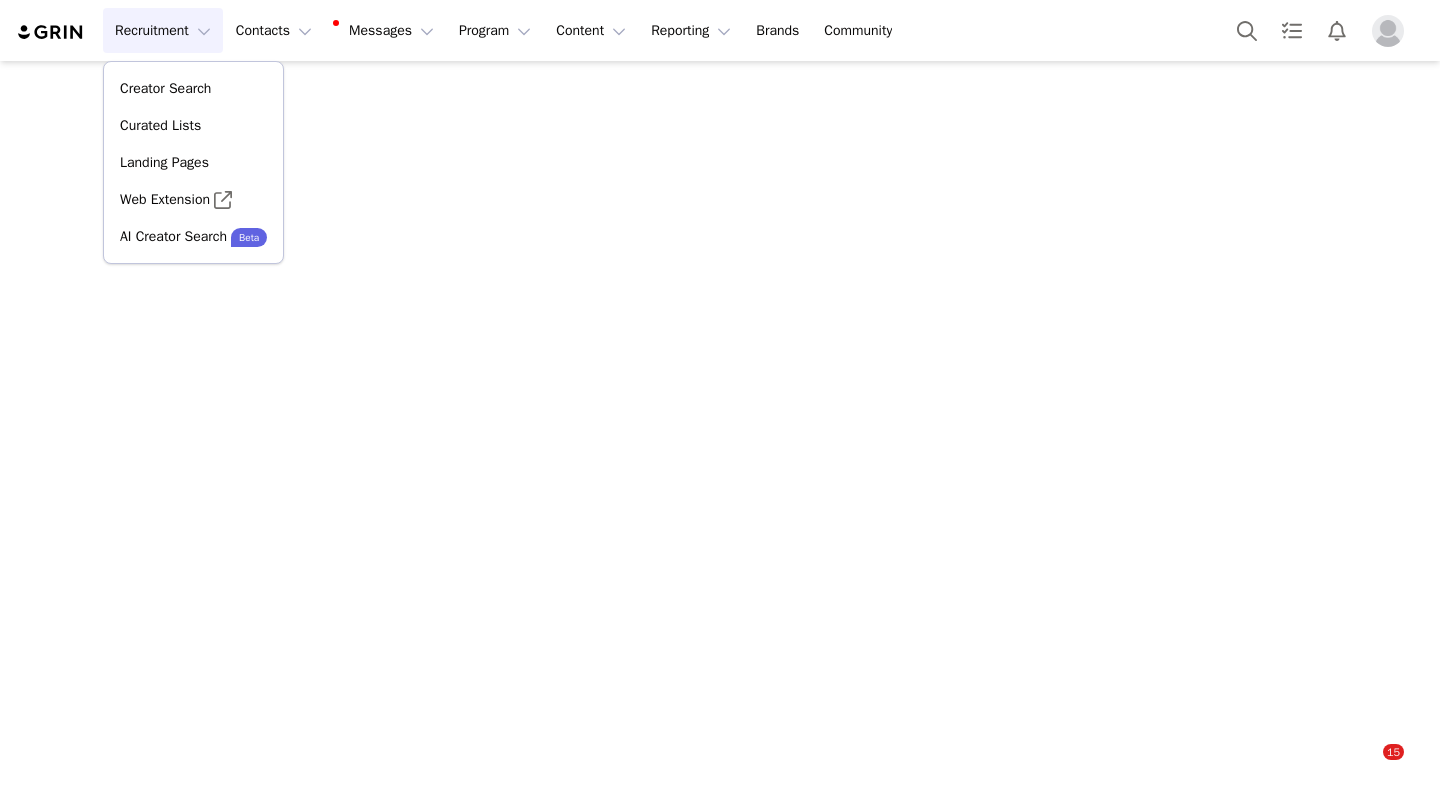 scroll, scrollTop: 0, scrollLeft: 0, axis: both 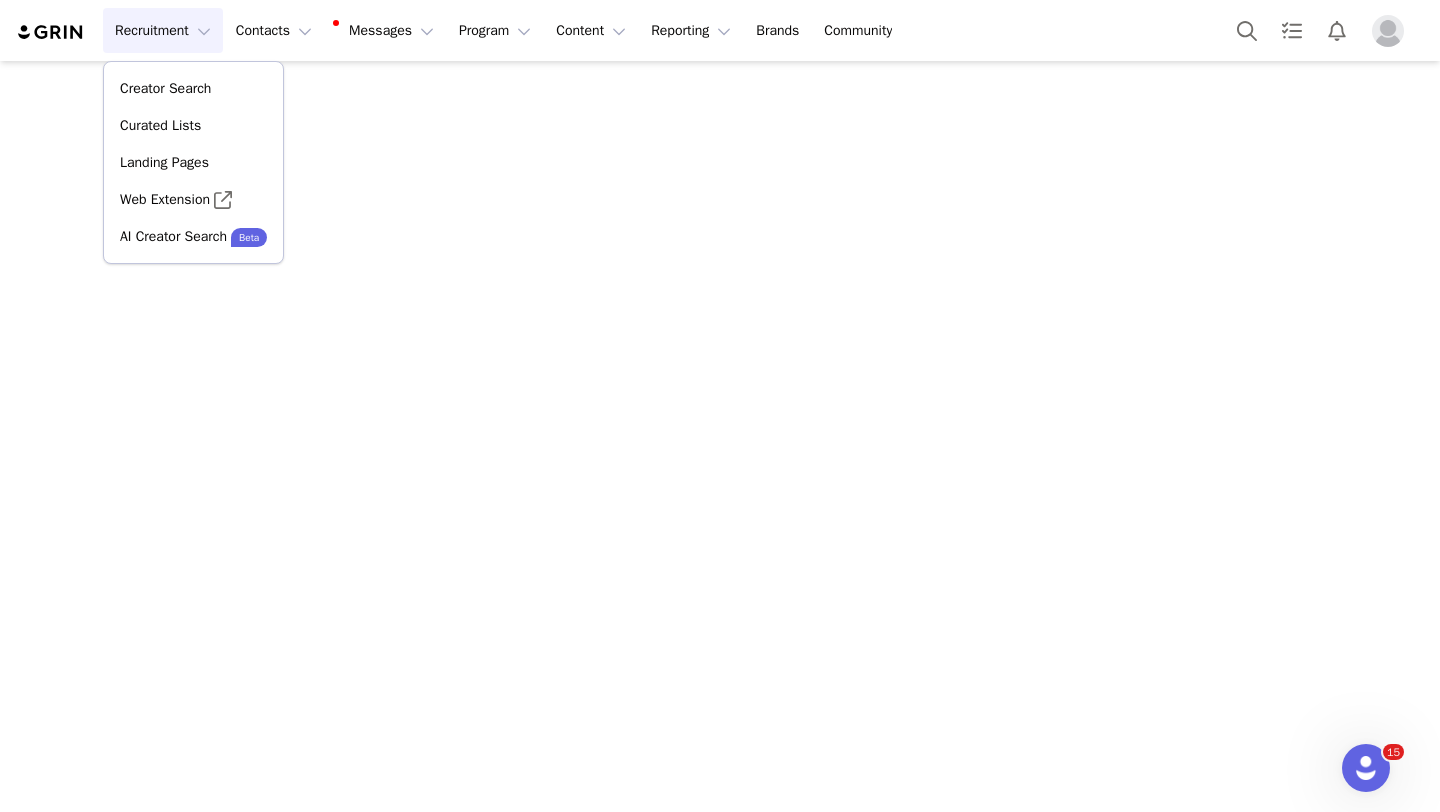 click on "Recruitment Recruitment" at bounding box center (163, 30) 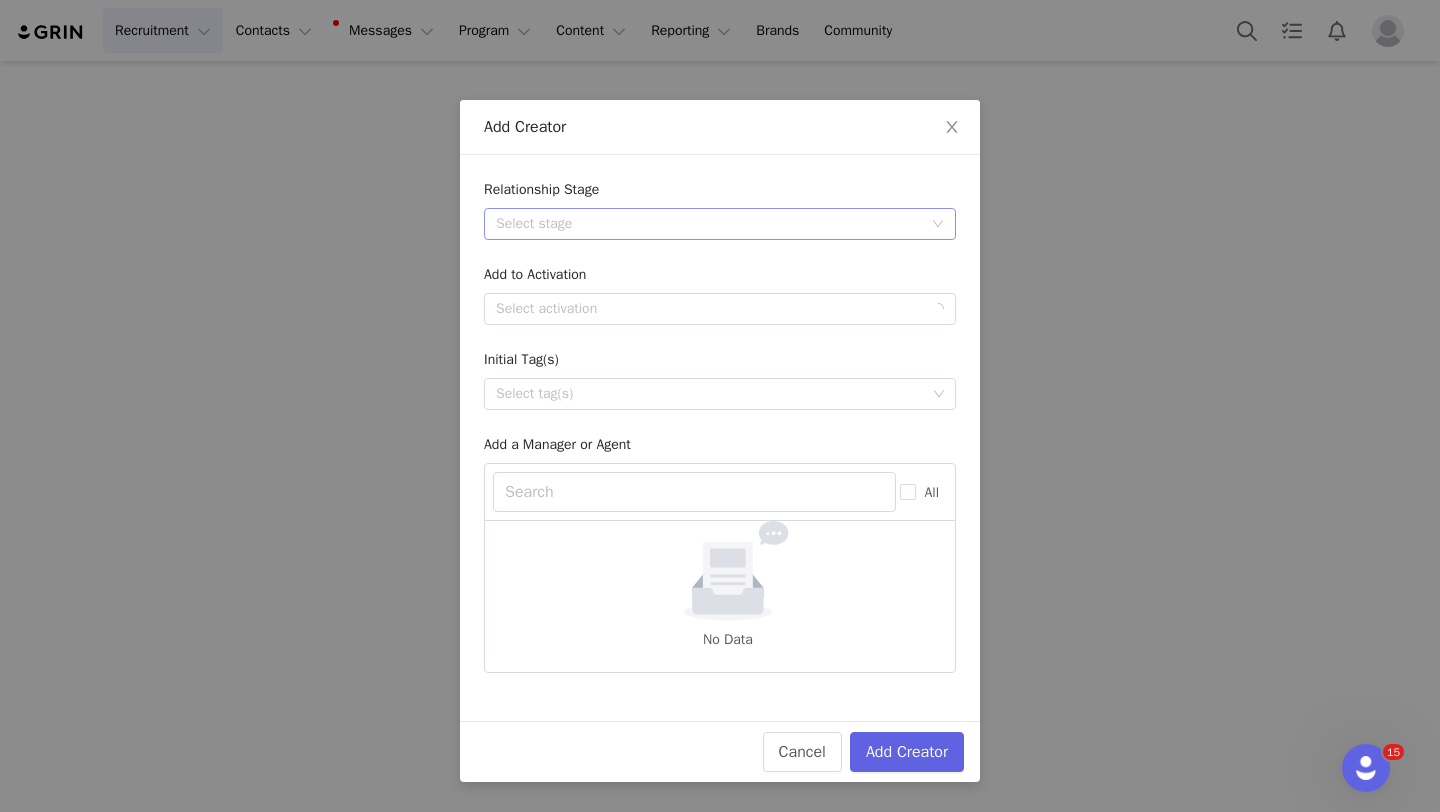 click on "Select stage" at bounding box center (709, 224) 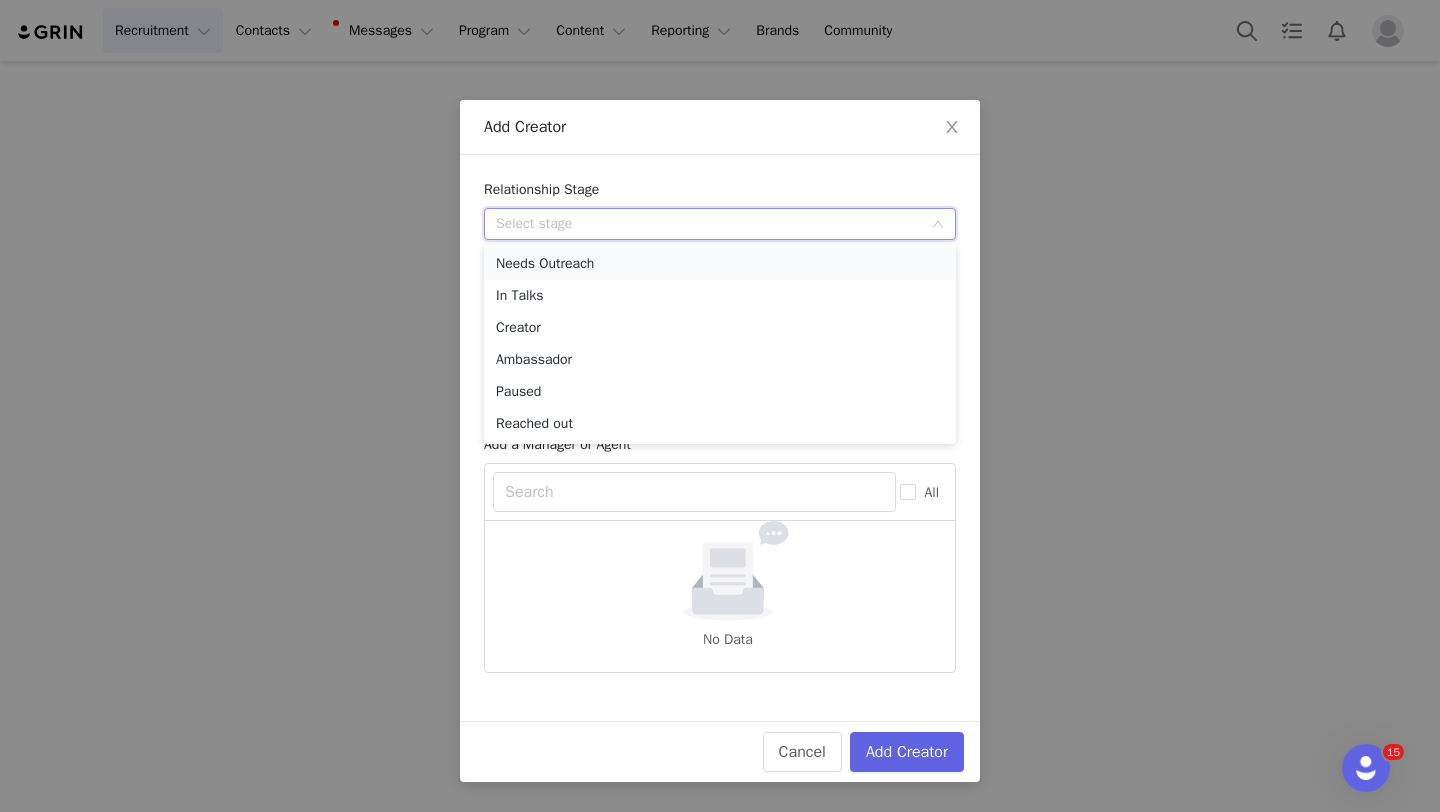 click on "Needs Outreach" at bounding box center (720, 264) 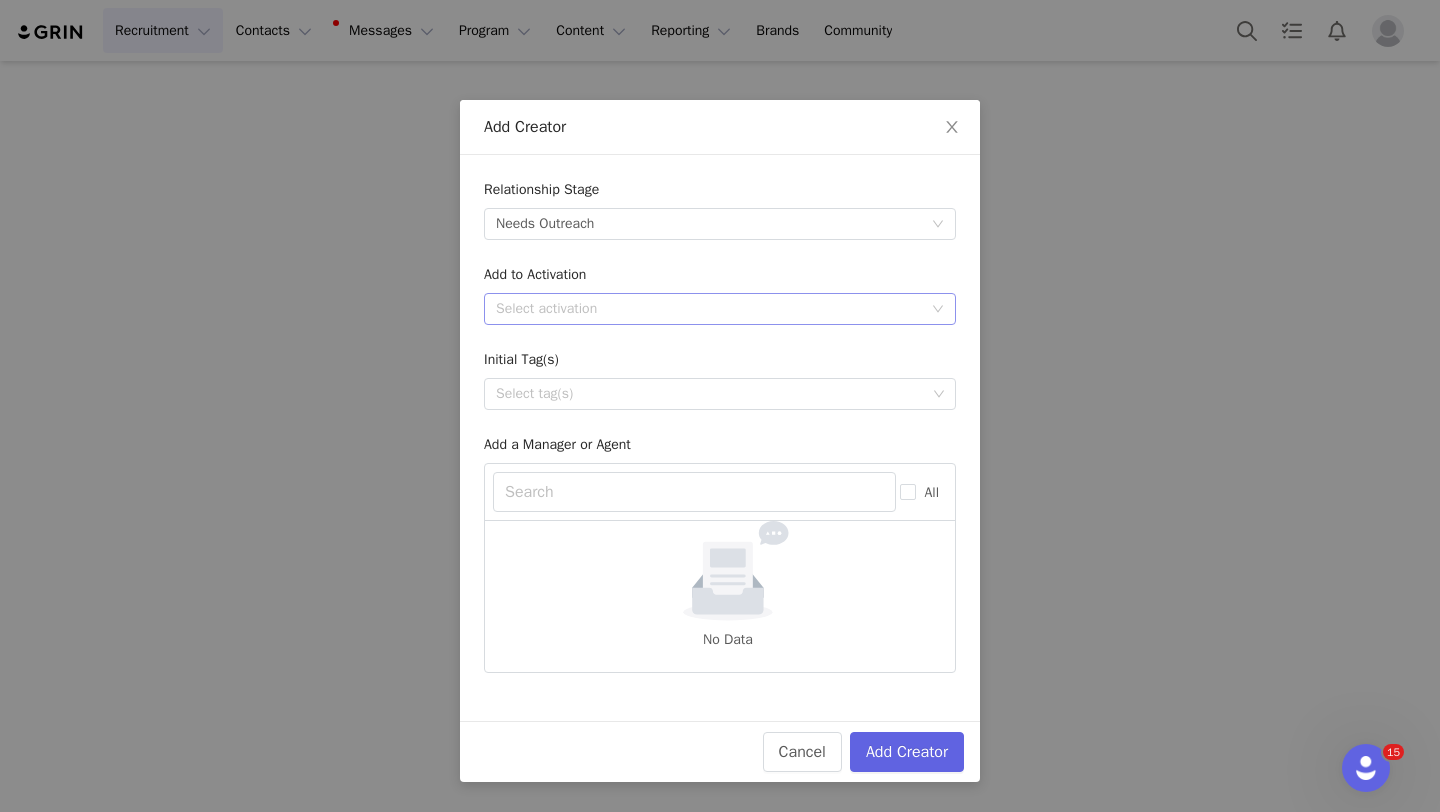 click on "Select activation" at bounding box center [709, 309] 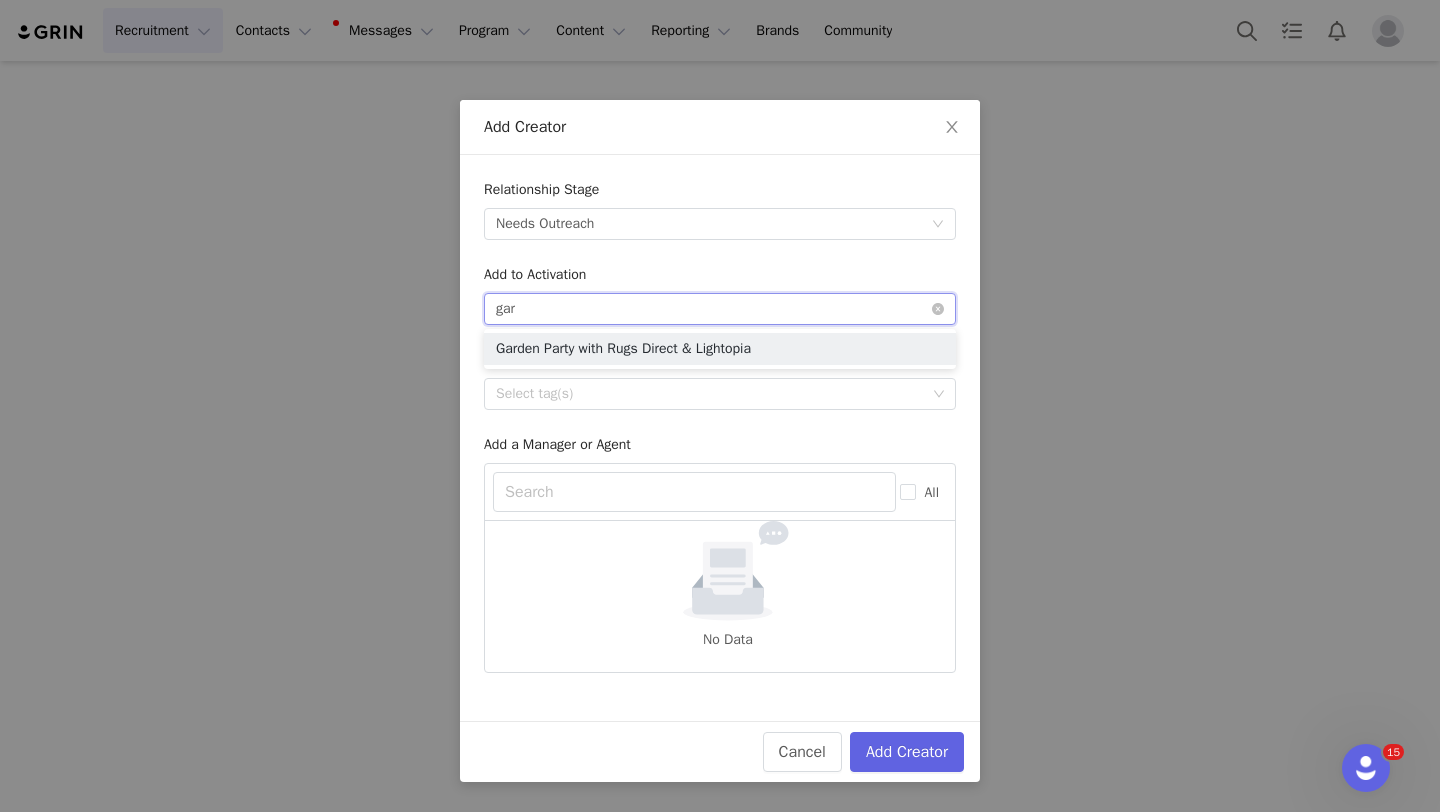 type on "gard" 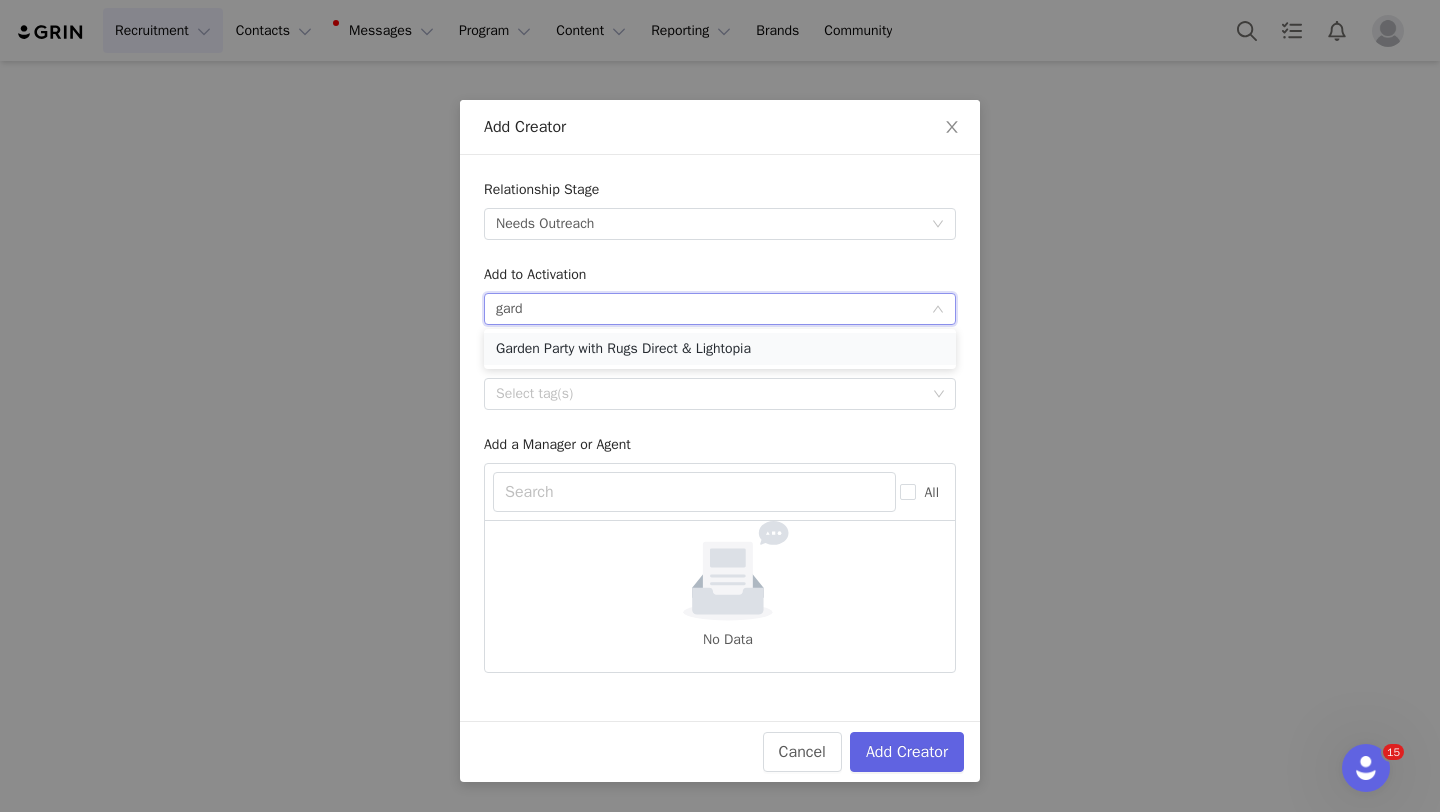 click on "Garden Party with Rugs Direct & Lightopia" at bounding box center (720, 349) 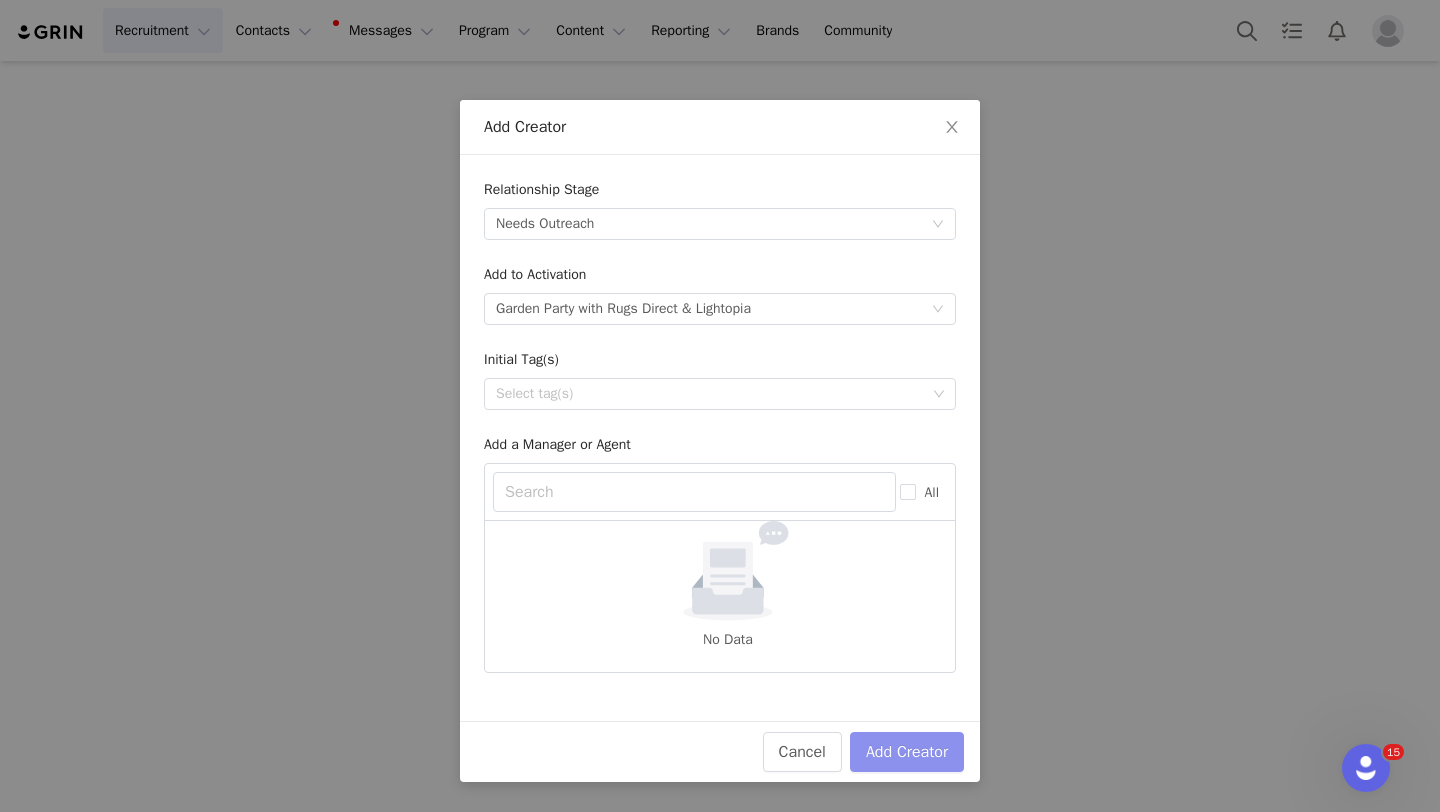 click on "Add Creator" at bounding box center (907, 752) 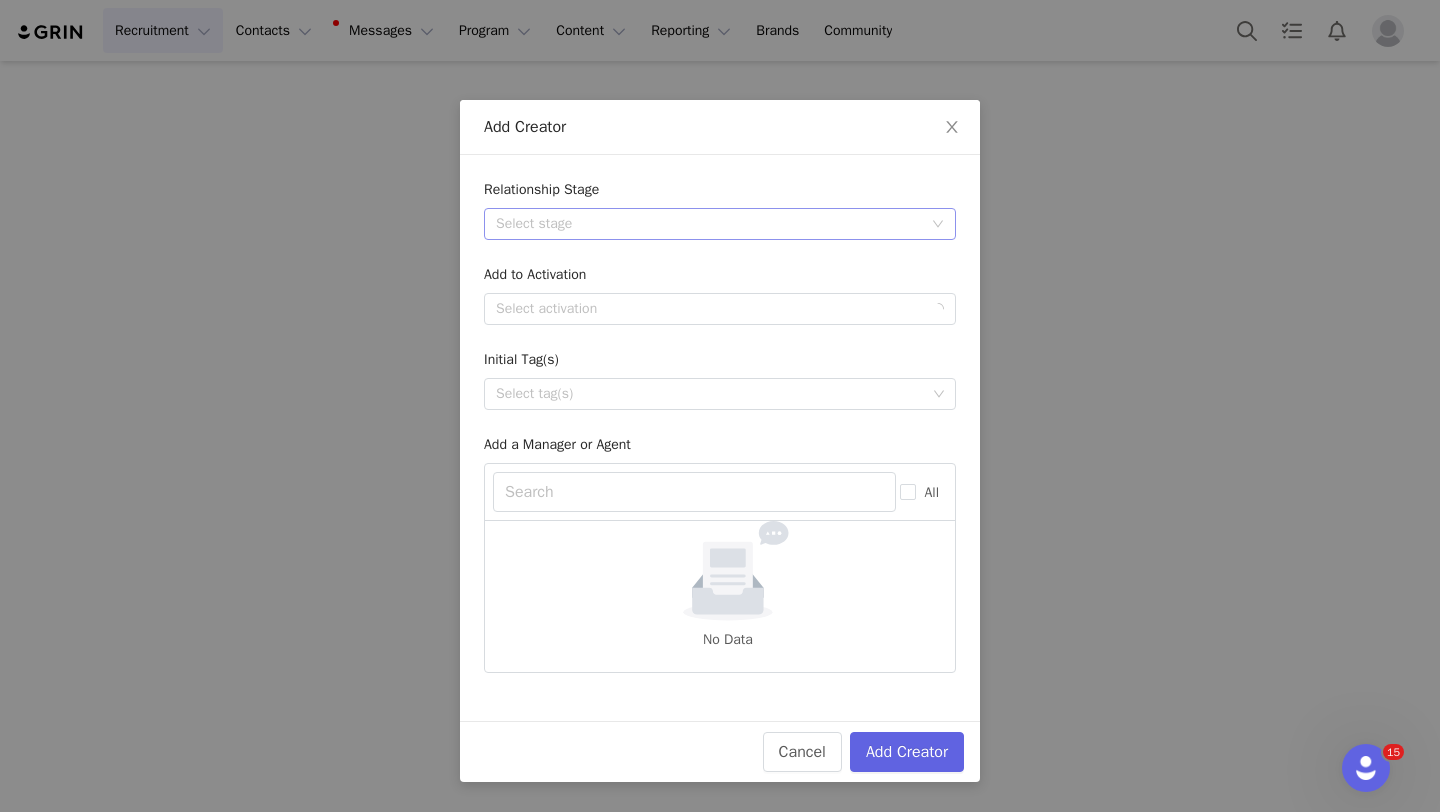 click on "Select stage" at bounding box center (709, 224) 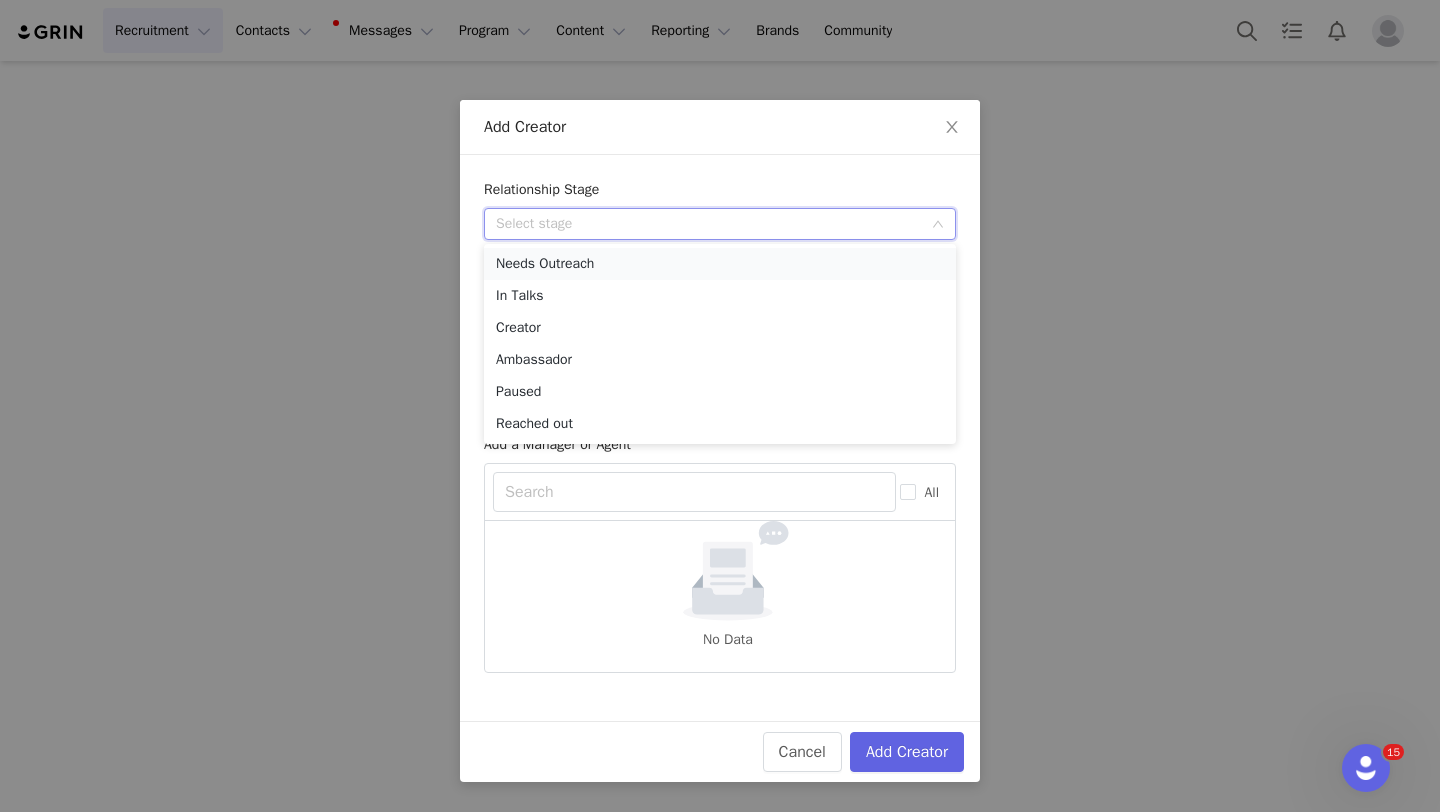 click on "Needs Outreach" at bounding box center (720, 264) 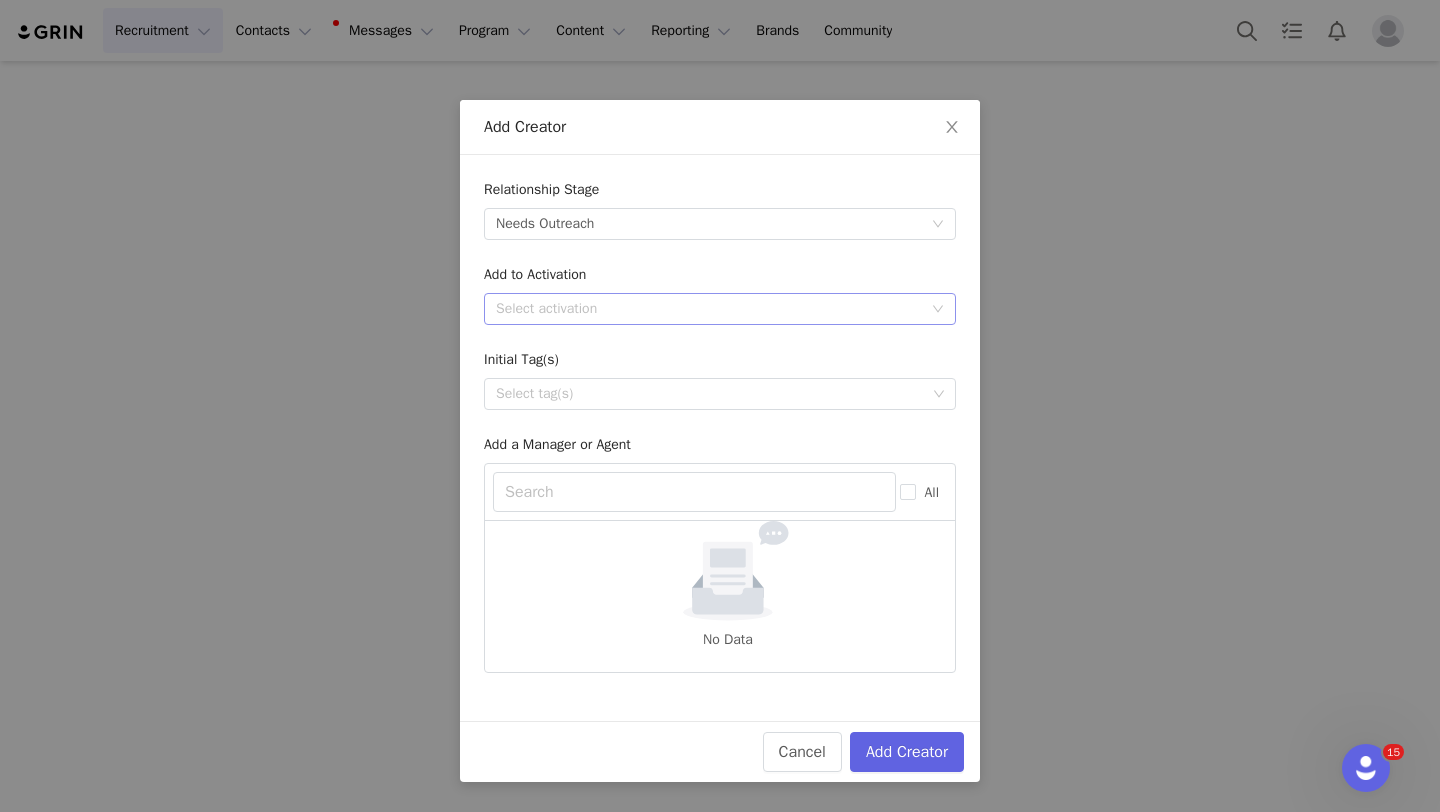 click on "Select activation" at bounding box center [709, 309] 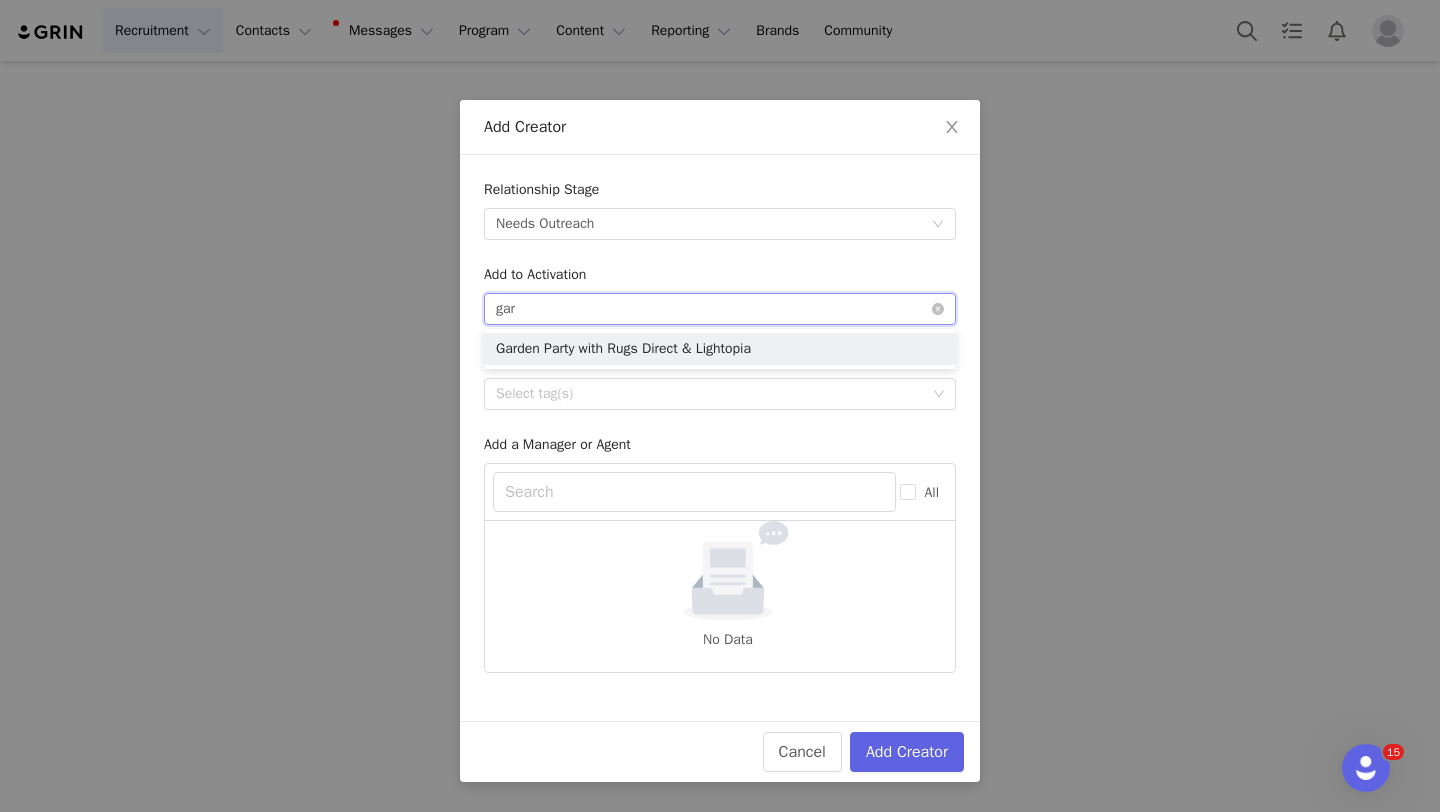 type on "gard" 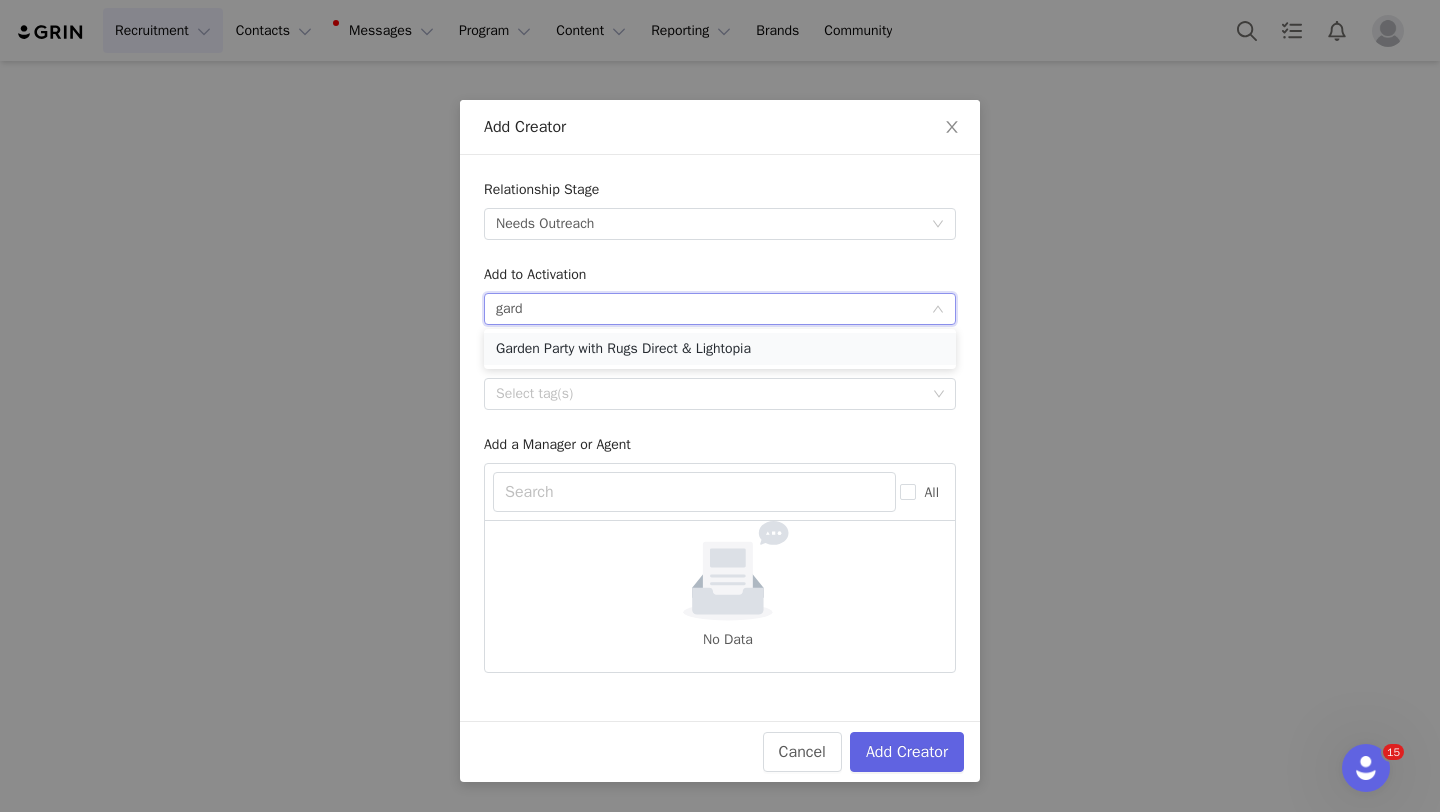 click on "Garden Party with Rugs Direct & Lightopia" at bounding box center (720, 349) 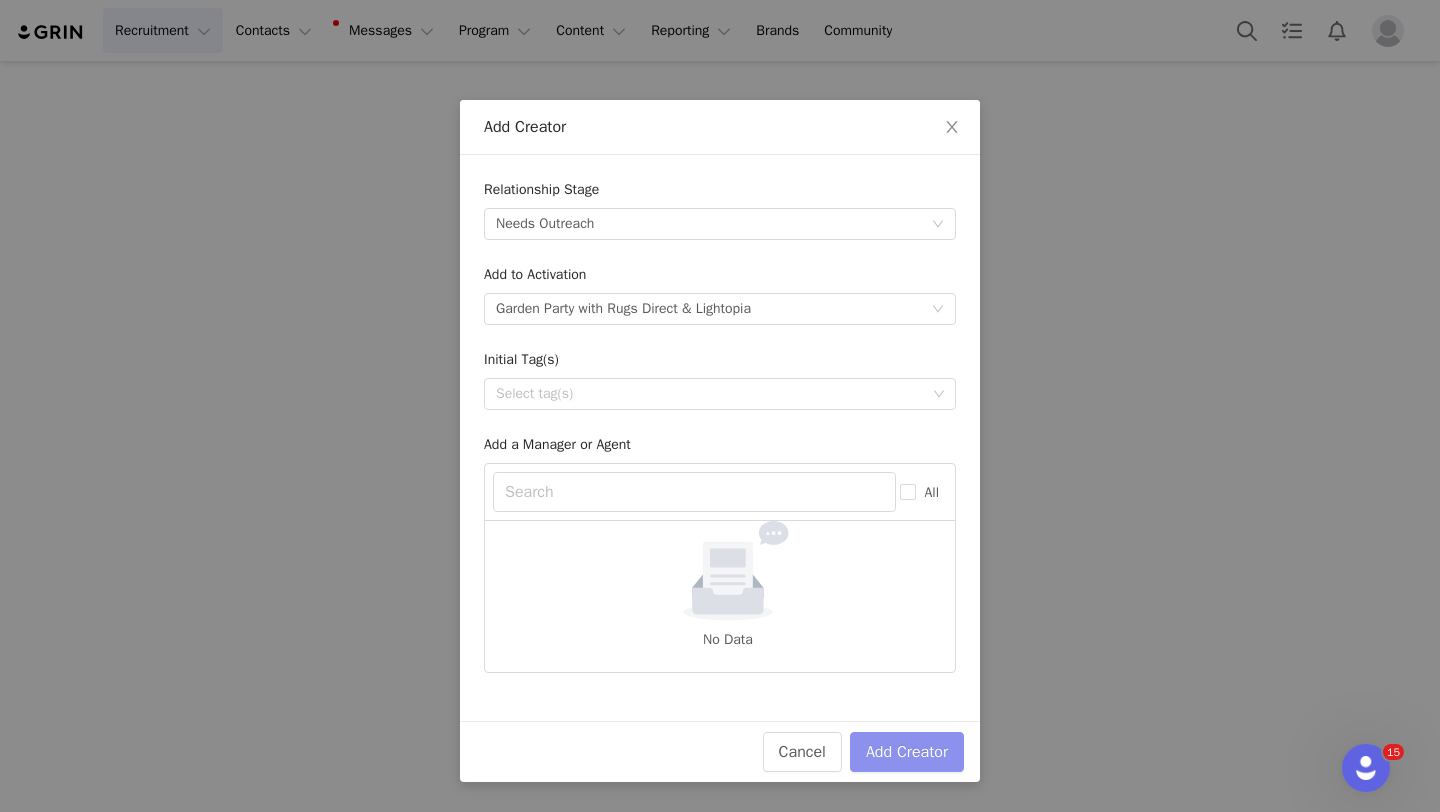 click on "Add Creator" at bounding box center (907, 752) 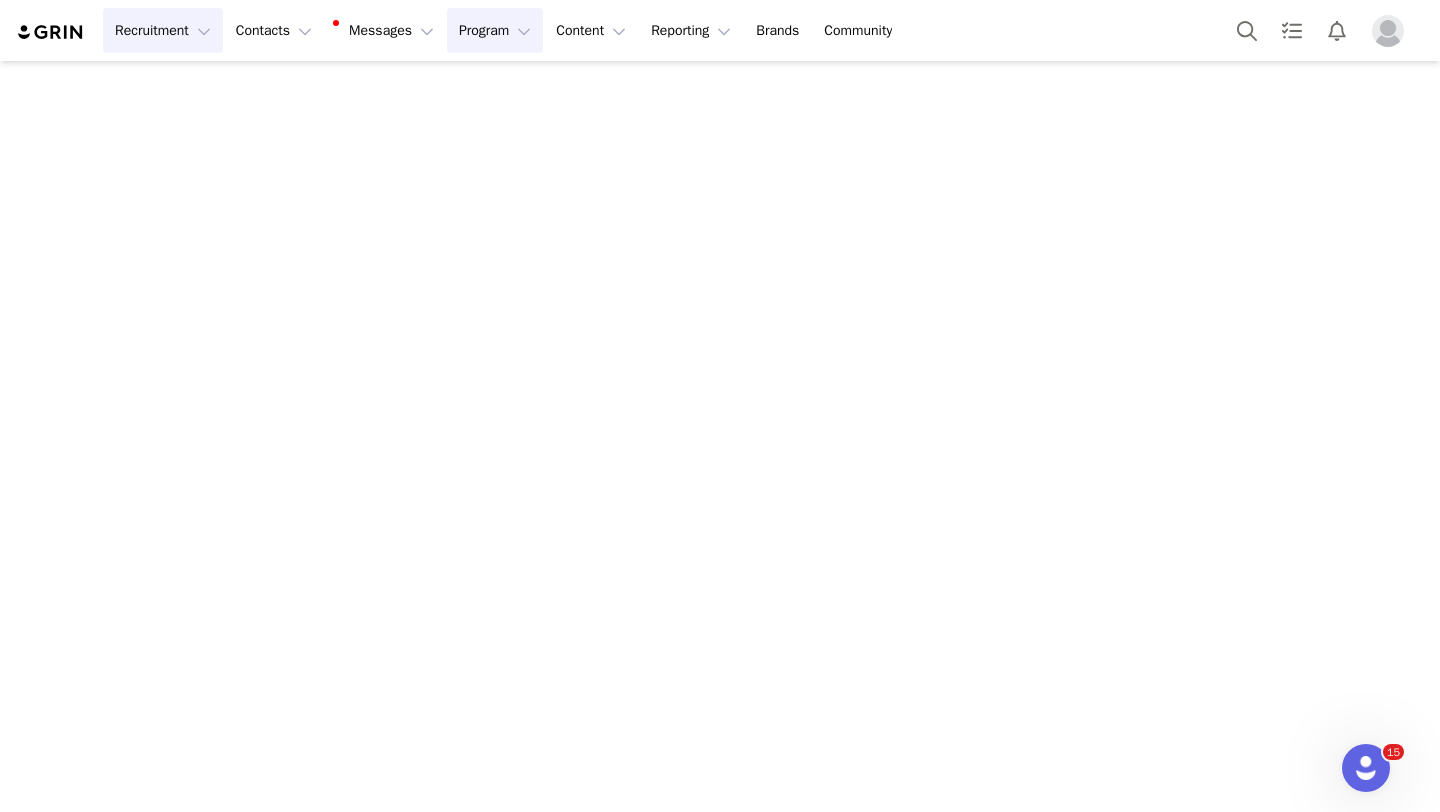 click on "Program Program" at bounding box center [495, 30] 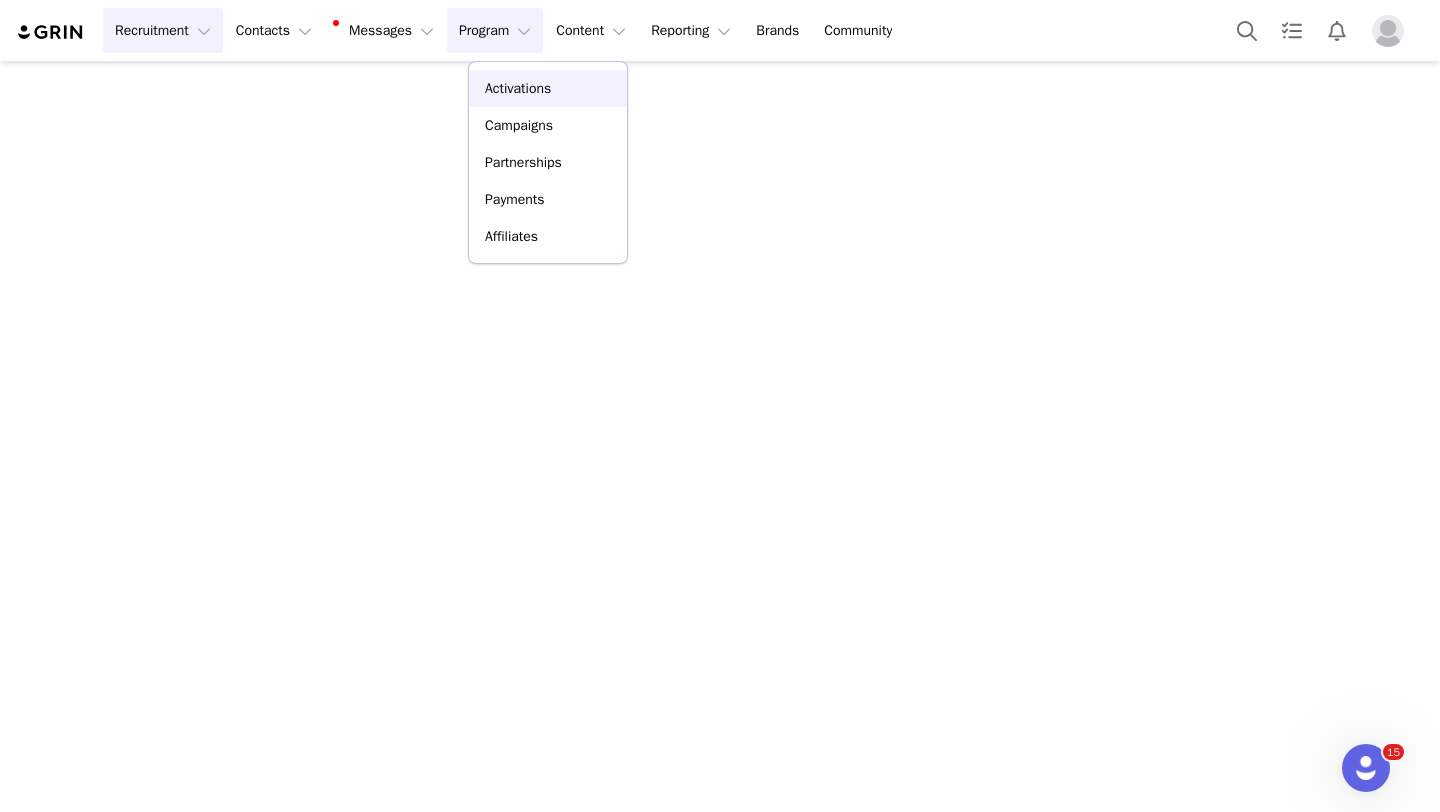 click on "Activations" at bounding box center [518, 88] 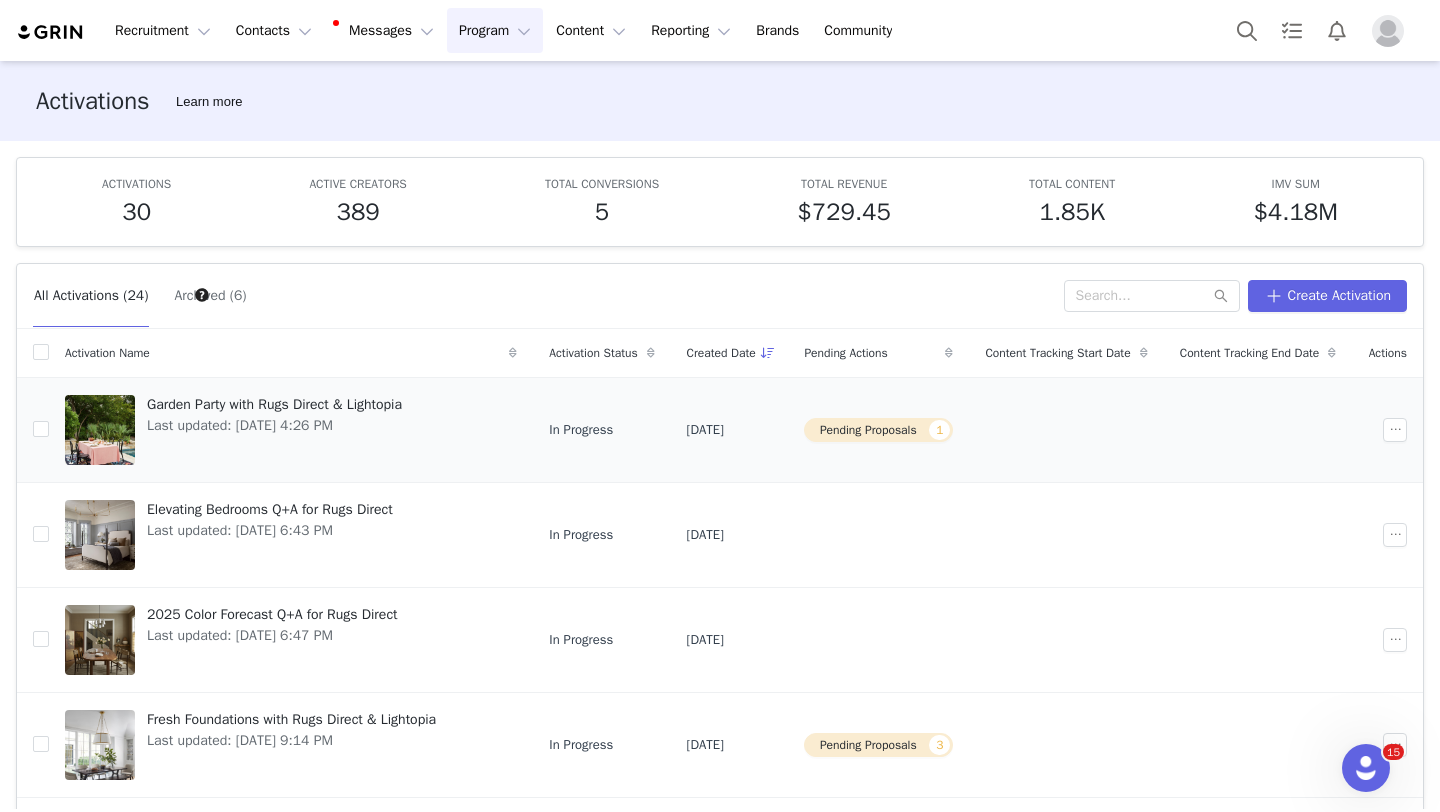 click on "Garden Party with Rugs Direct & Lightopia" at bounding box center [274, 404] 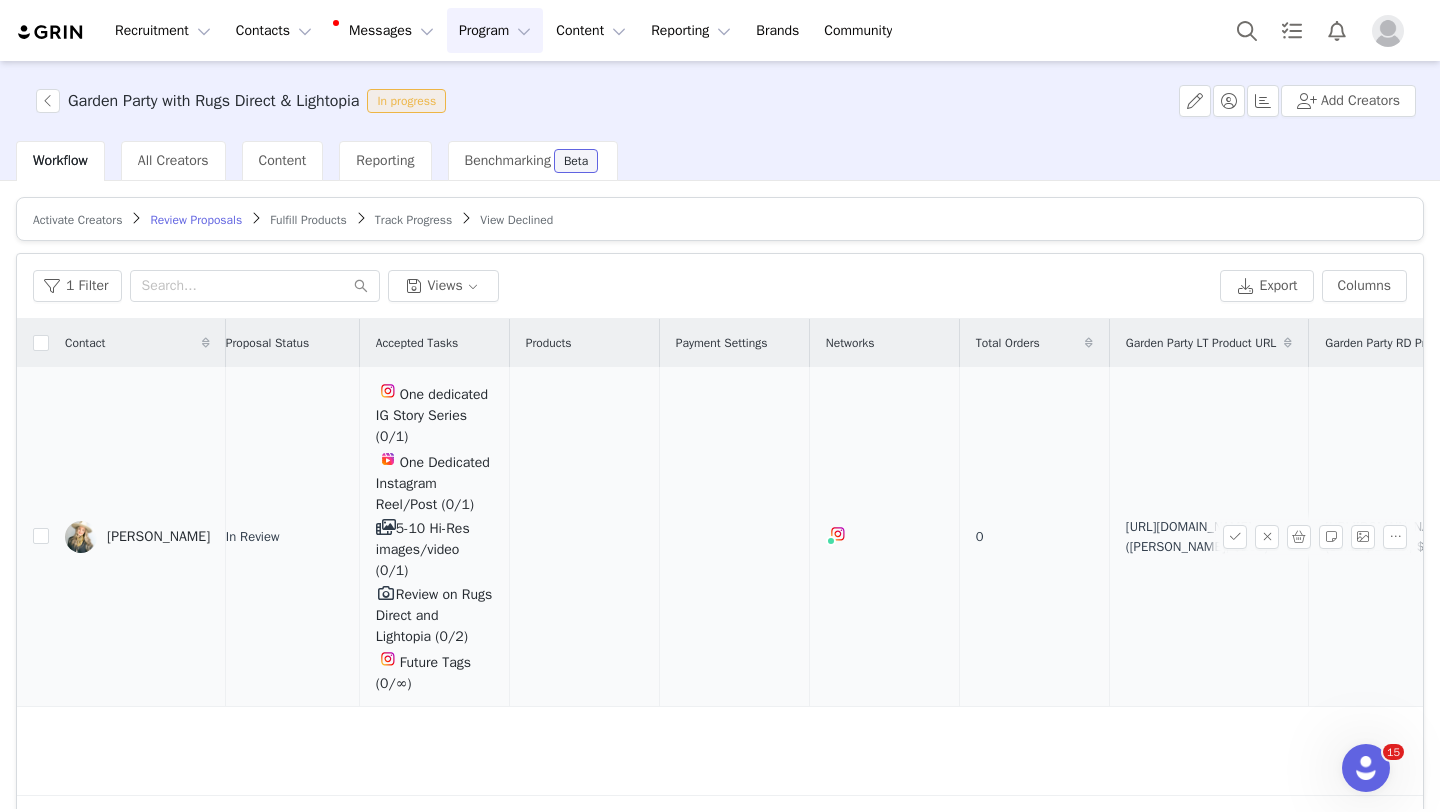 scroll, scrollTop: 0, scrollLeft: 600, axis: horizontal 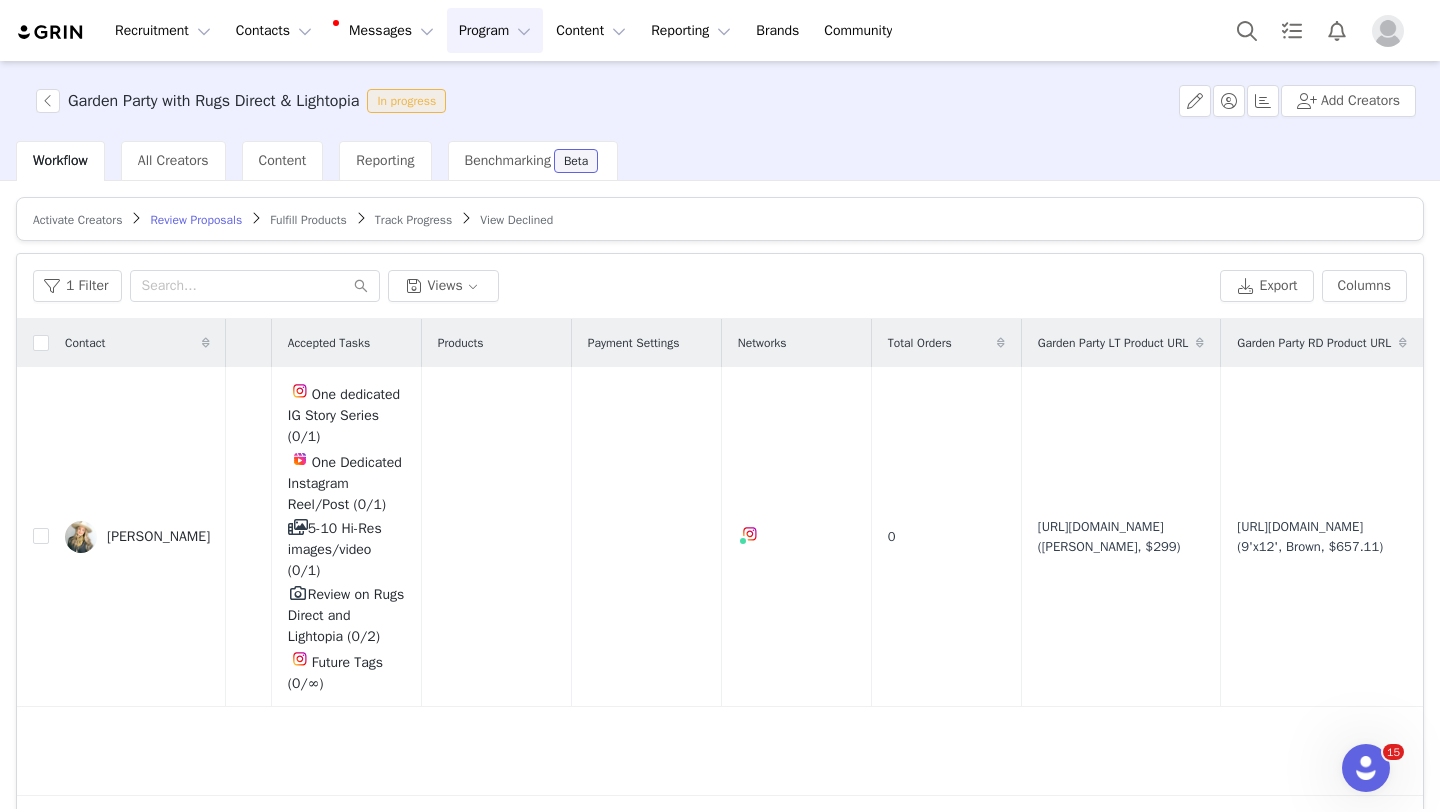 click on "Activate Creators" at bounding box center [77, 220] 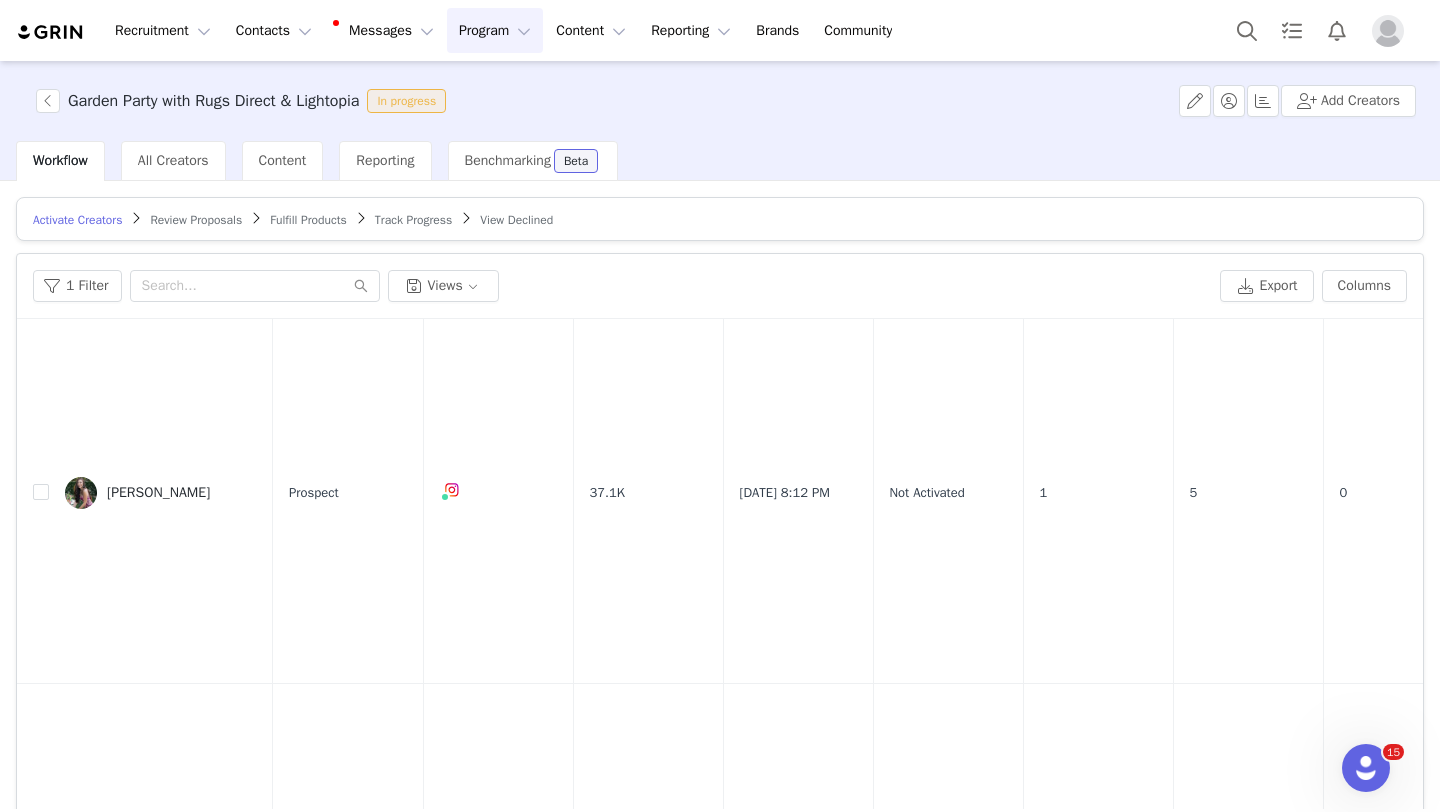 scroll, scrollTop: 0, scrollLeft: 0, axis: both 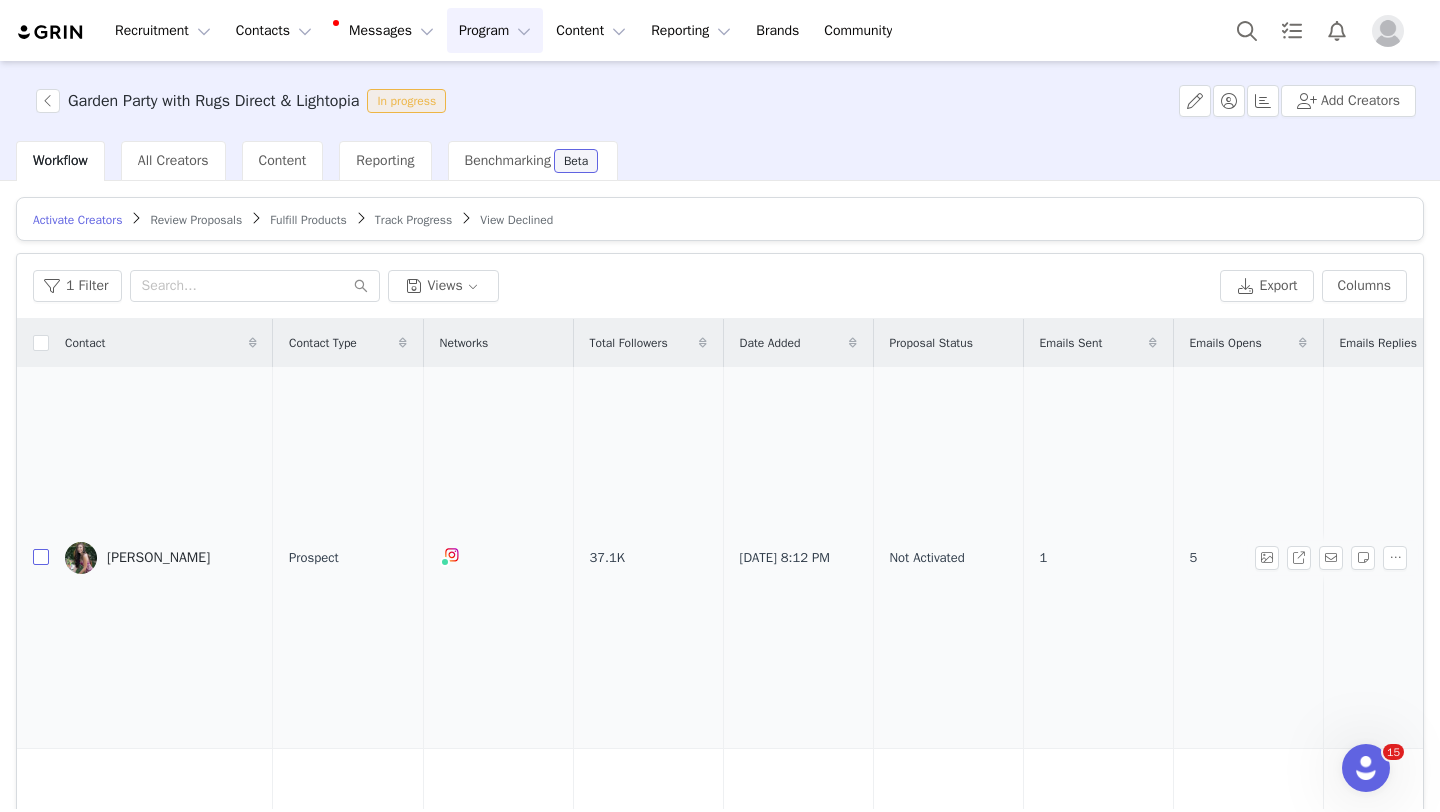 click at bounding box center (41, 557) 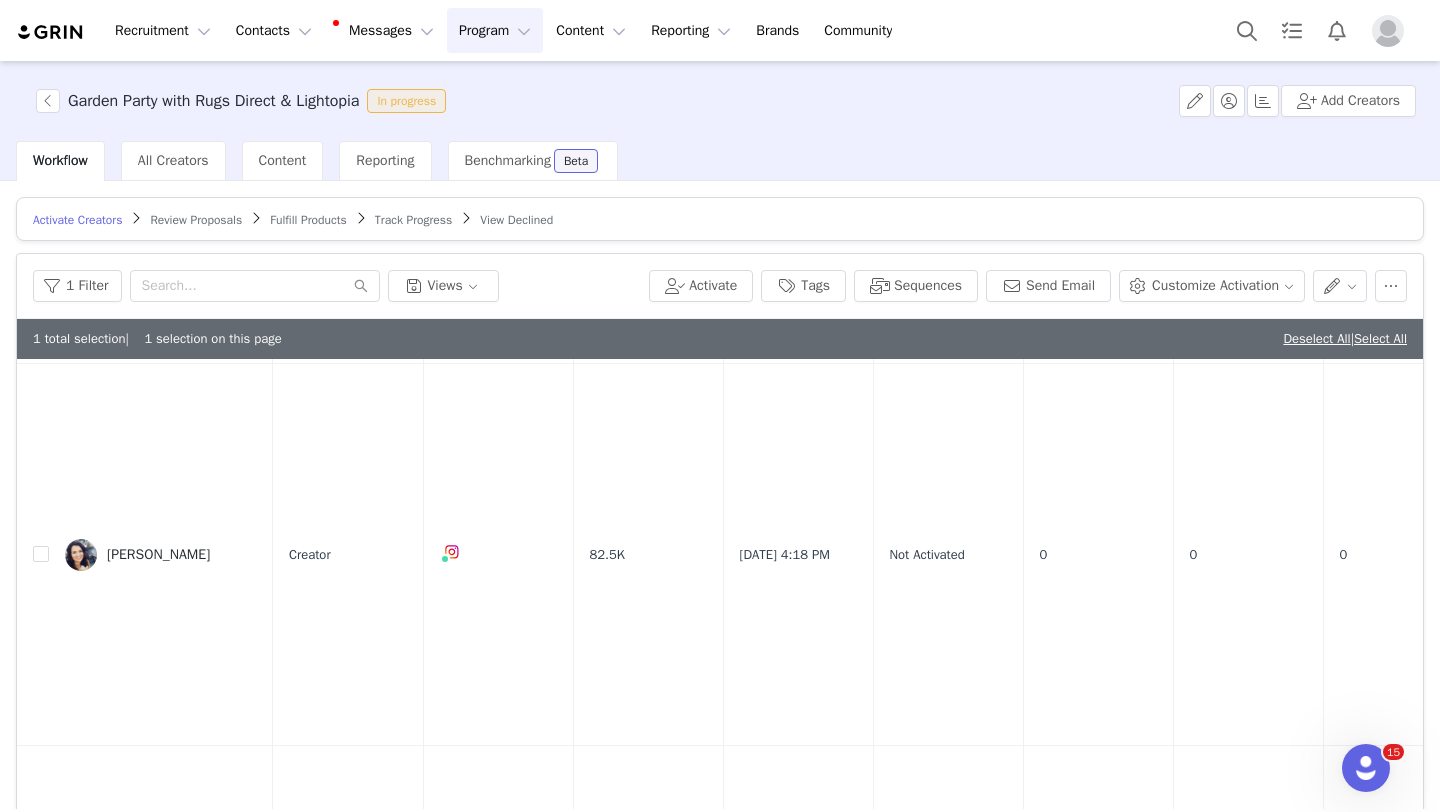 scroll, scrollTop: 826, scrollLeft: 0, axis: vertical 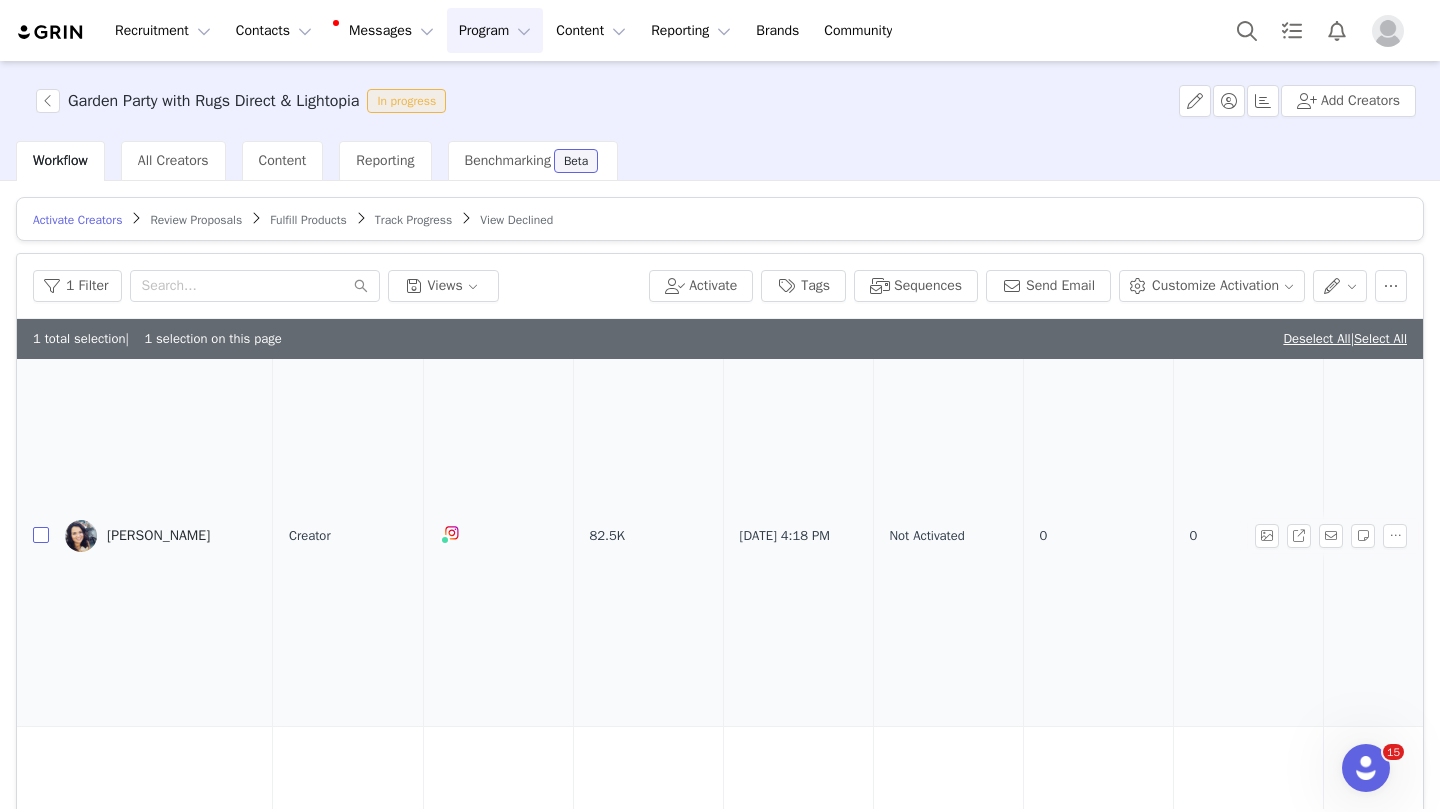 click at bounding box center [41, 535] 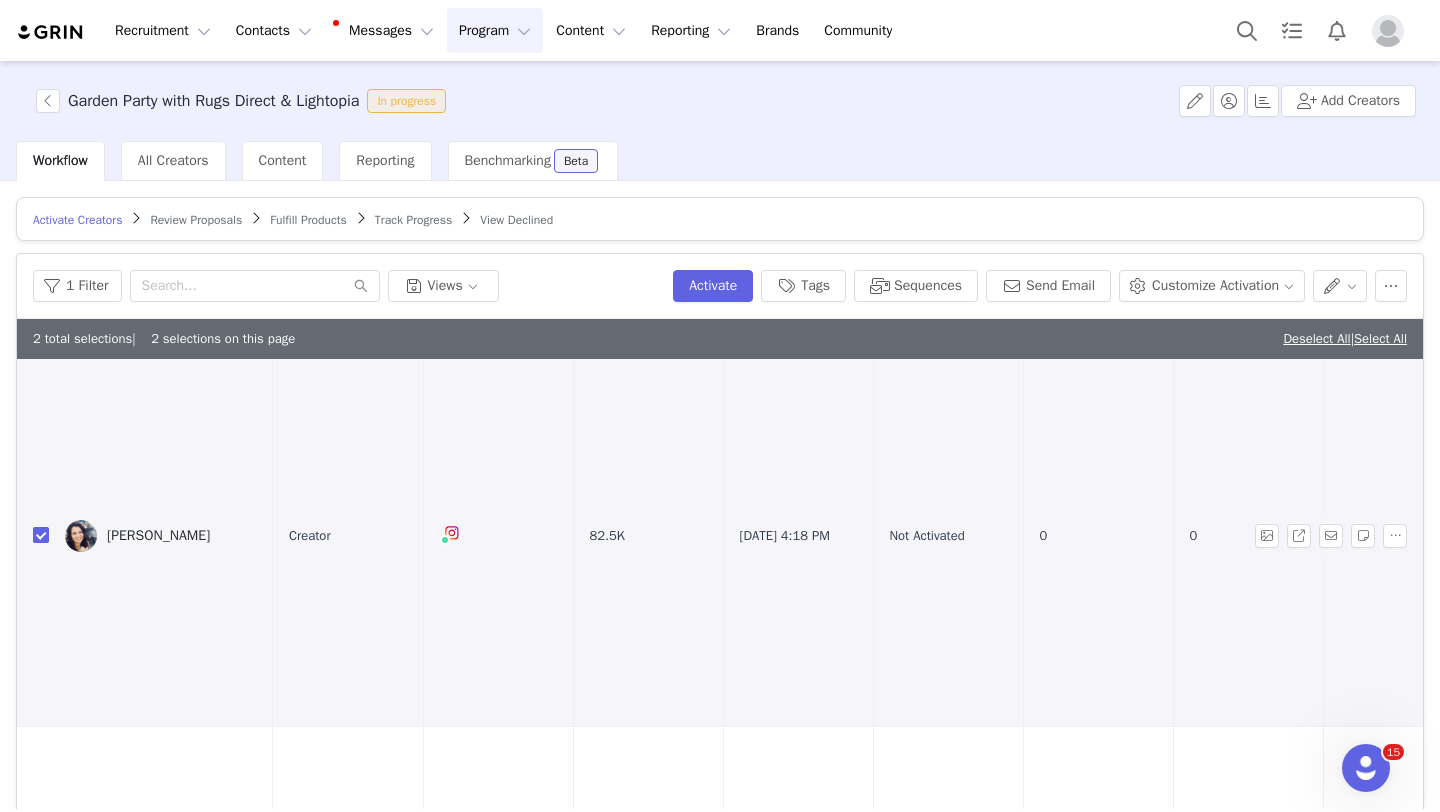 scroll, scrollTop: 1129, scrollLeft: 0, axis: vertical 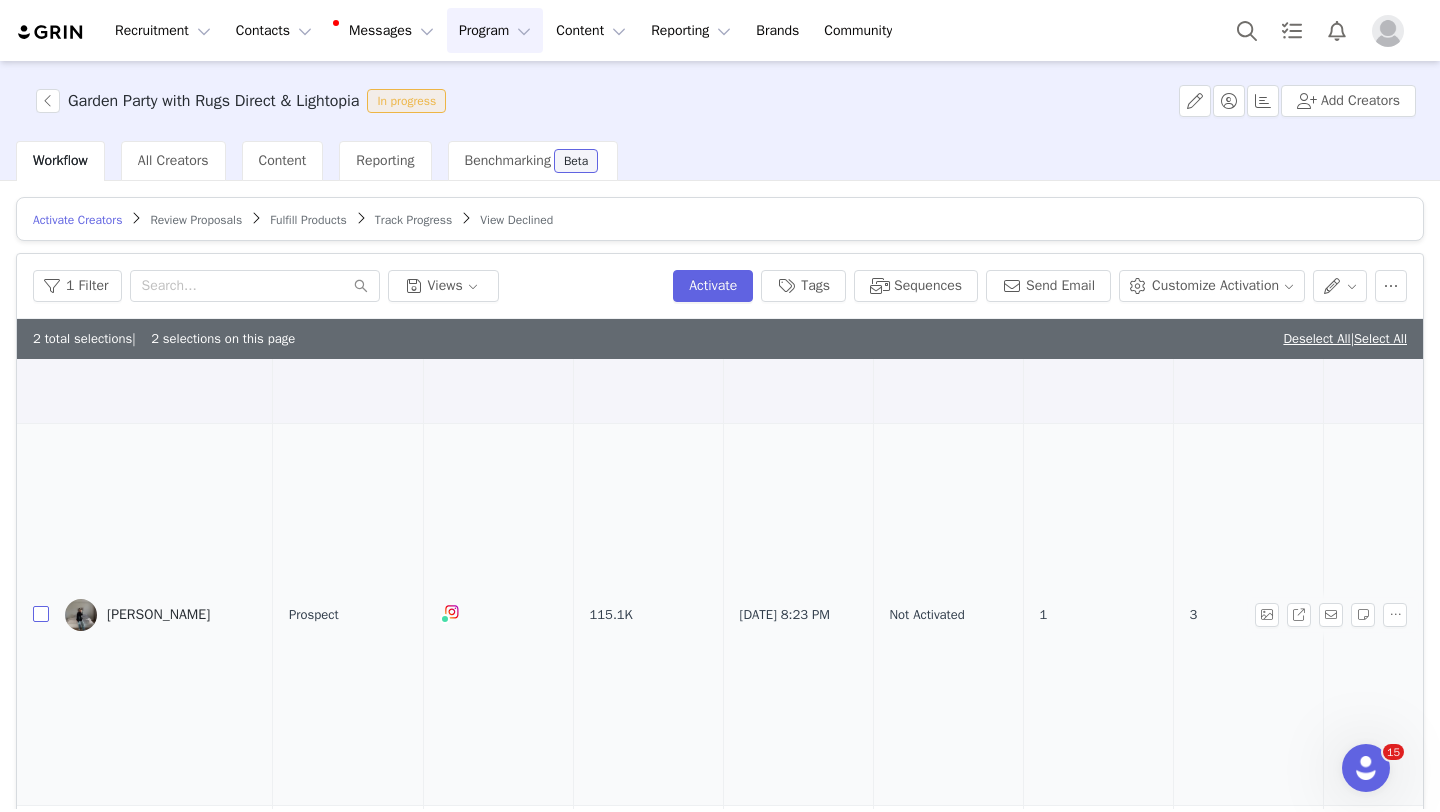 click at bounding box center (41, 614) 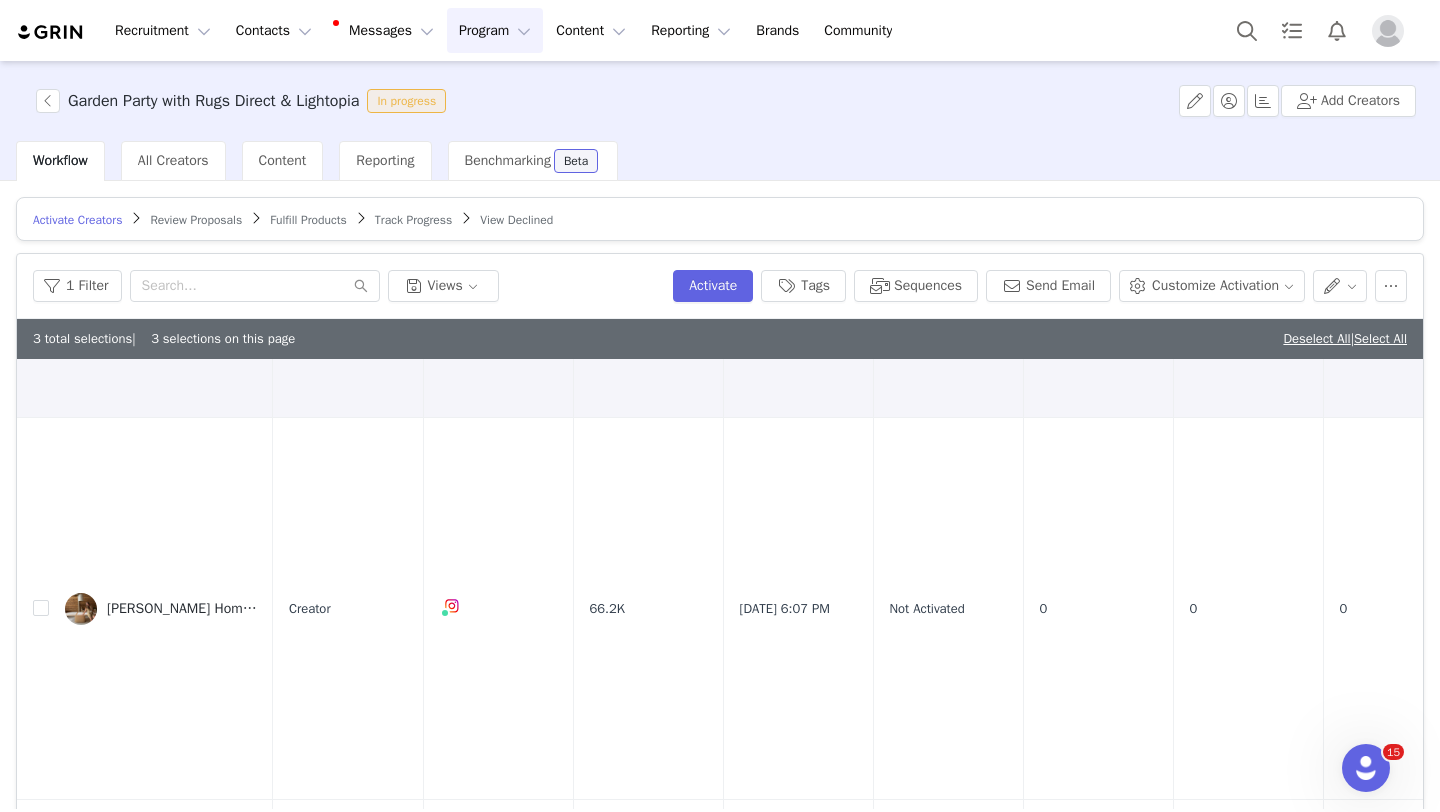 scroll, scrollTop: 1519, scrollLeft: 0, axis: vertical 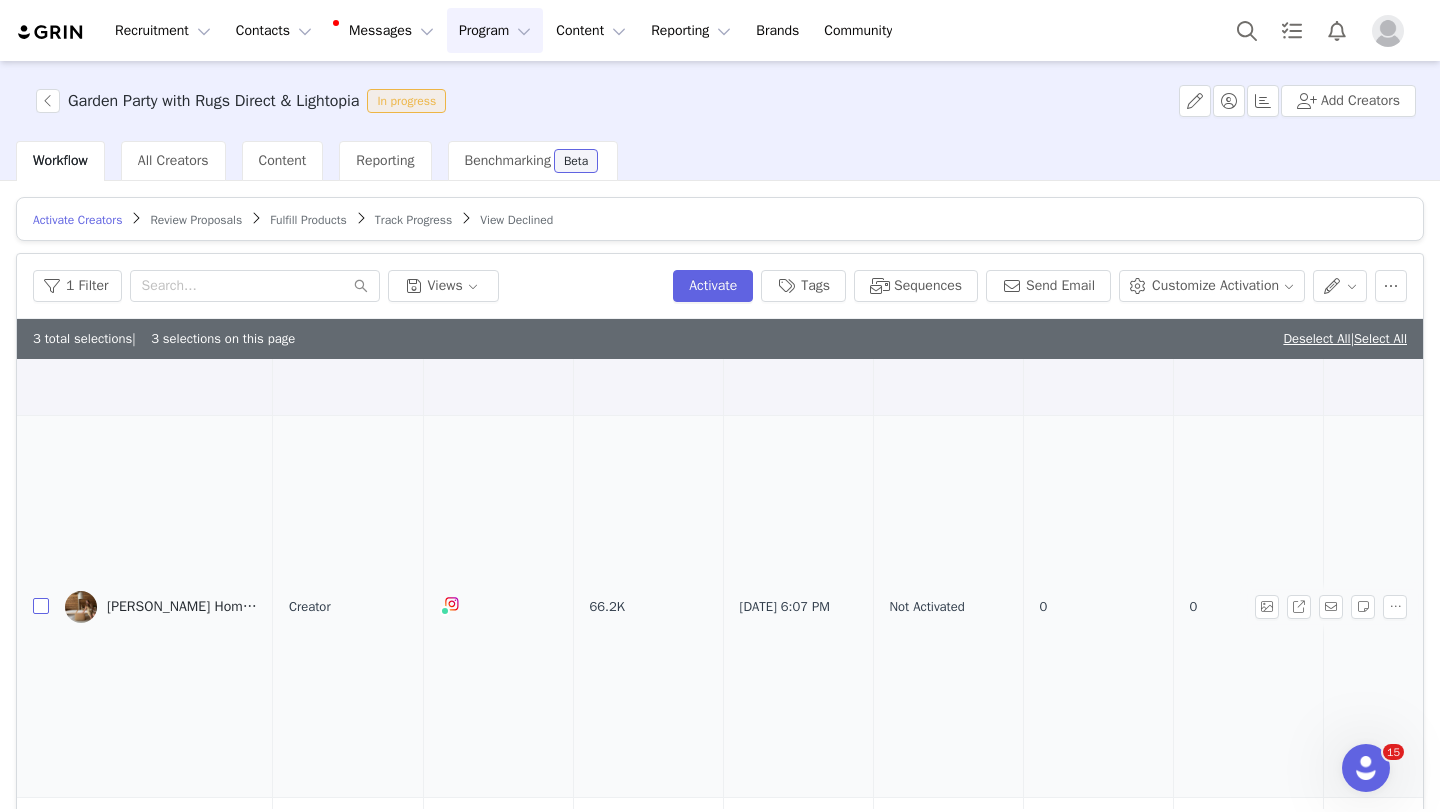 click at bounding box center (41, 606) 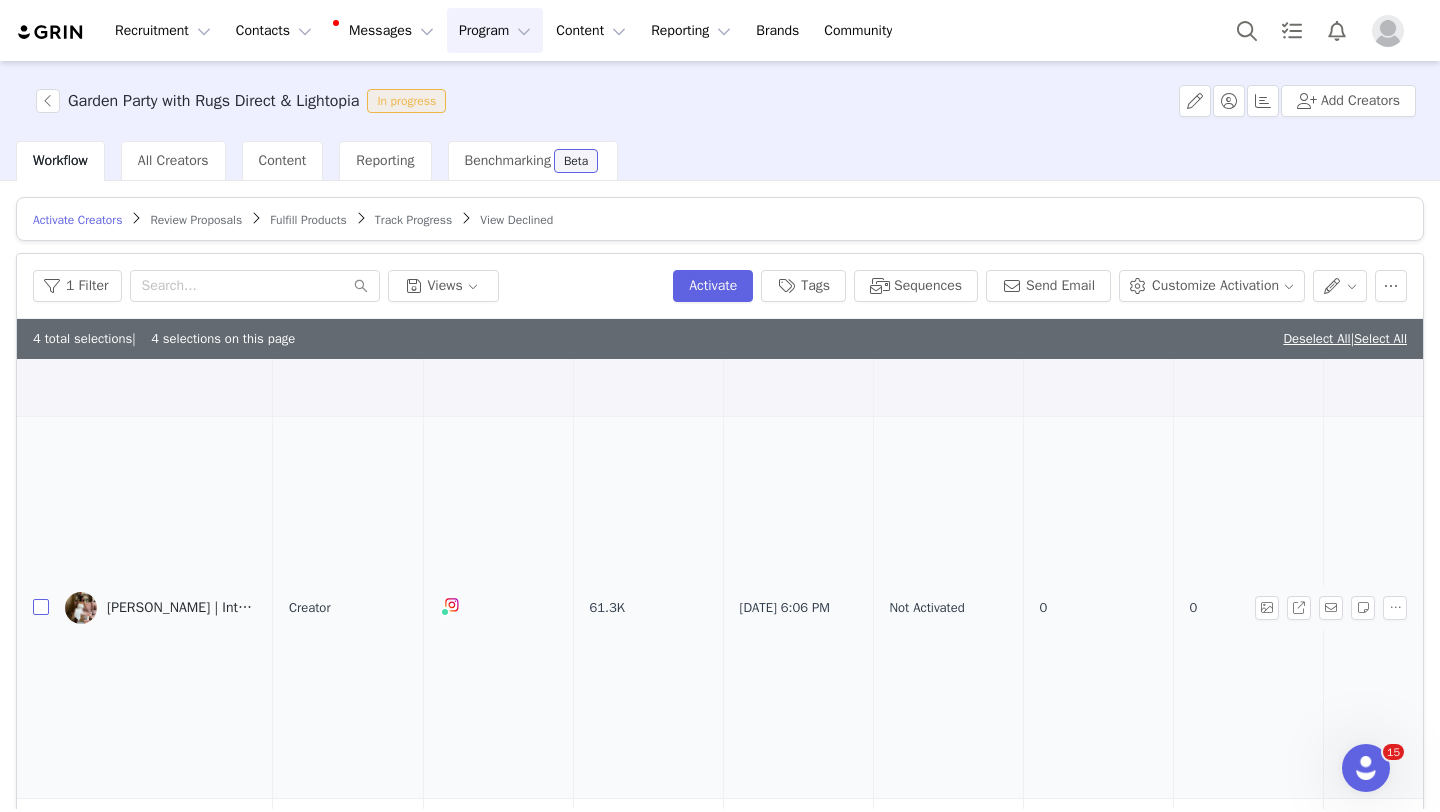 click at bounding box center [41, 607] 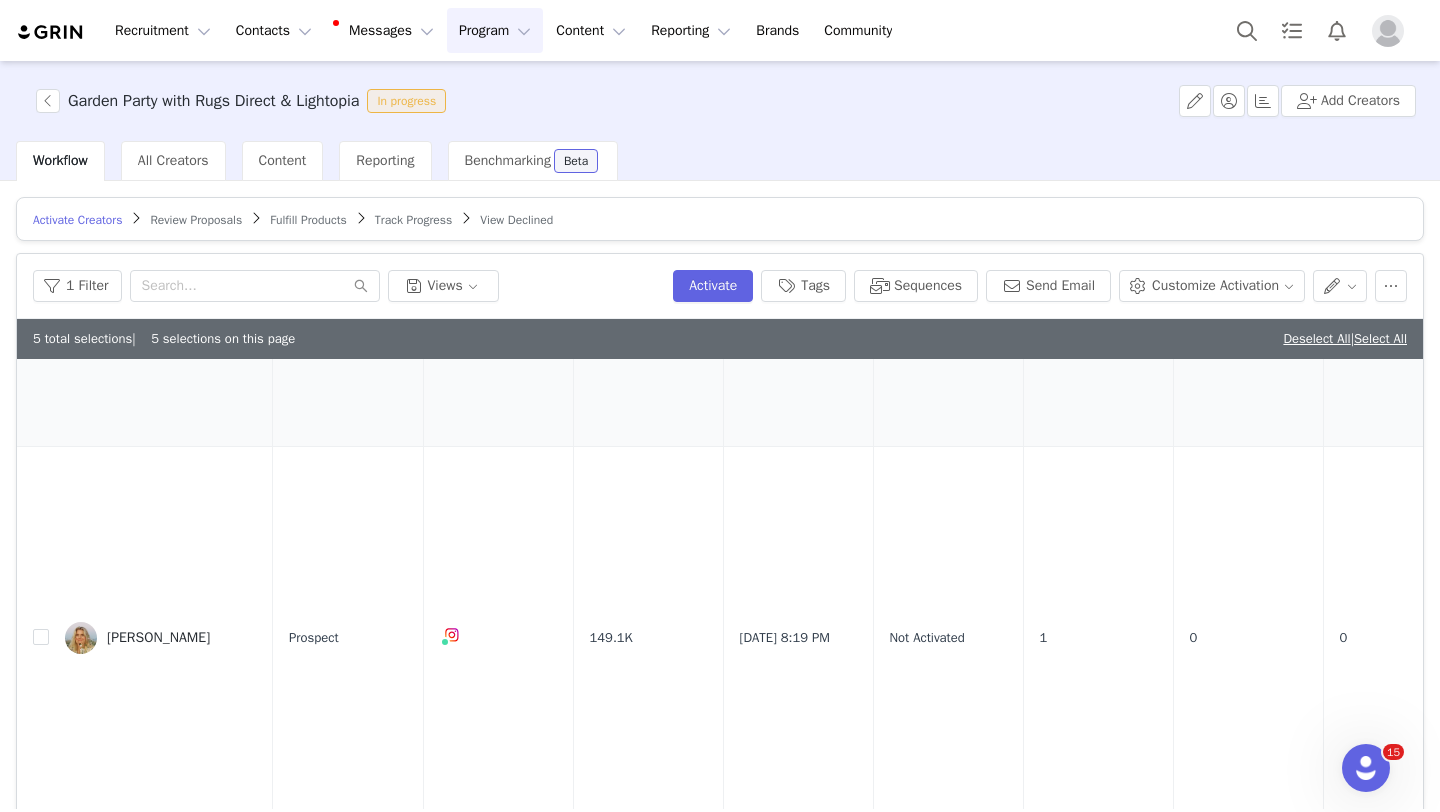 scroll, scrollTop: 2713, scrollLeft: 0, axis: vertical 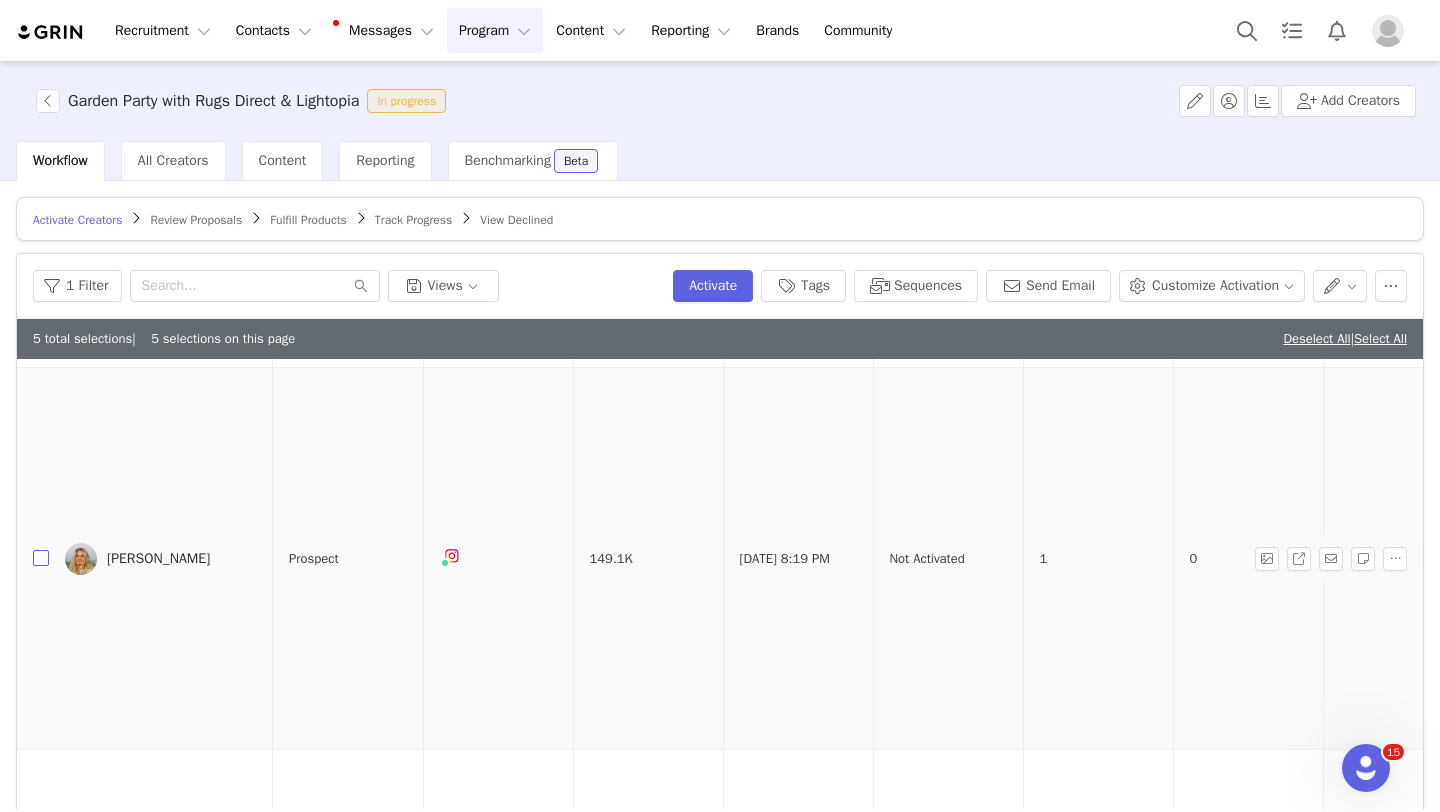 click at bounding box center (41, 558) 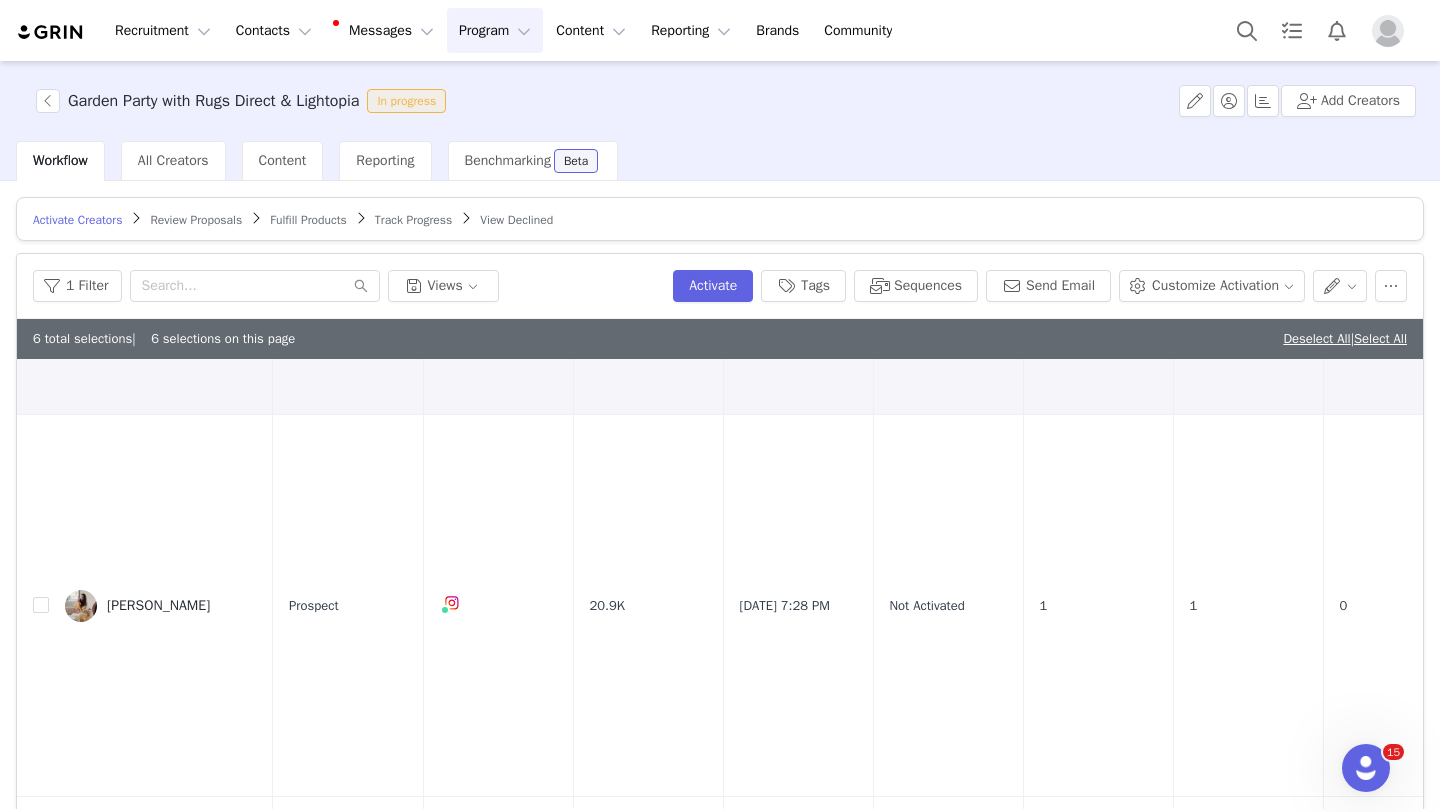 scroll, scrollTop: 3050, scrollLeft: 0, axis: vertical 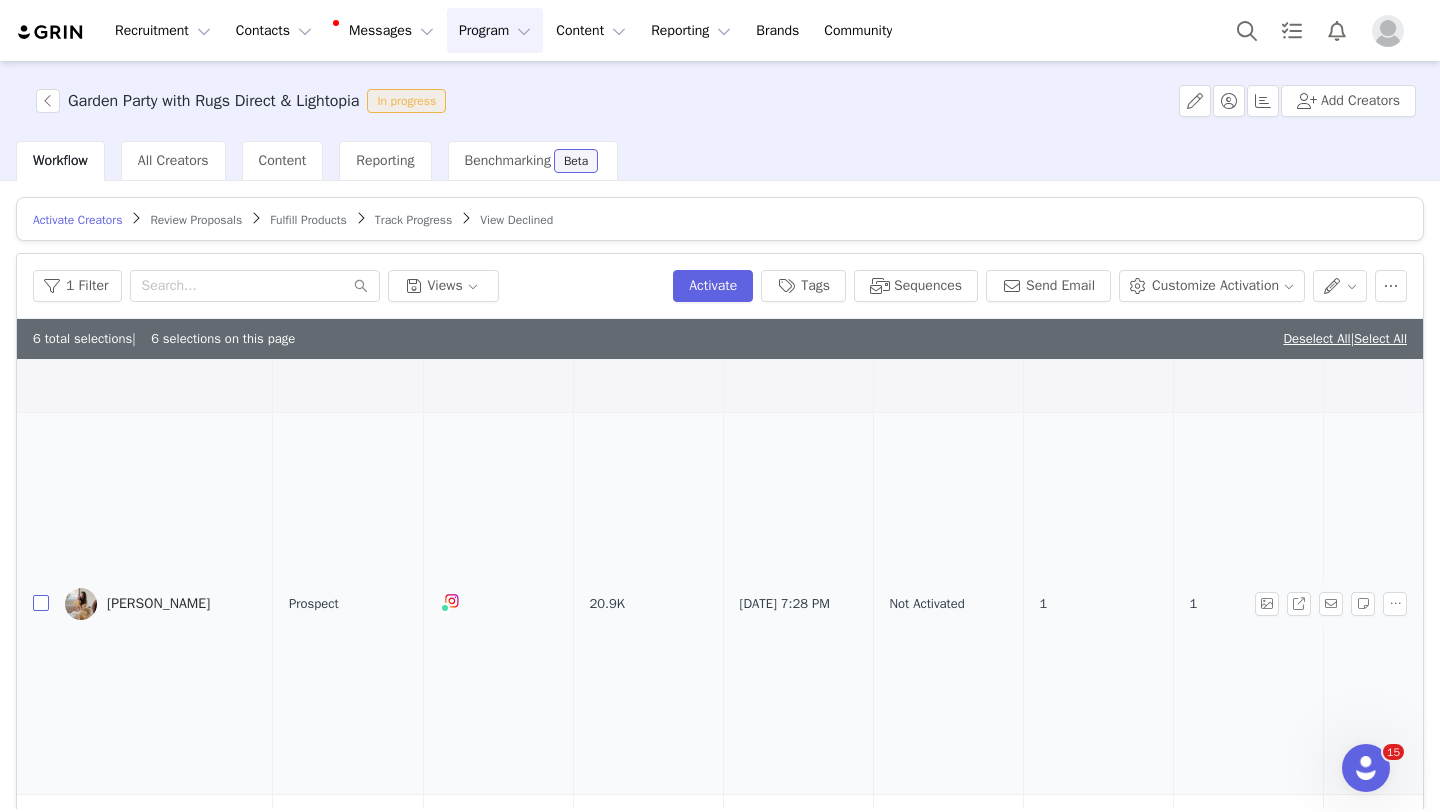 click at bounding box center [41, 603] 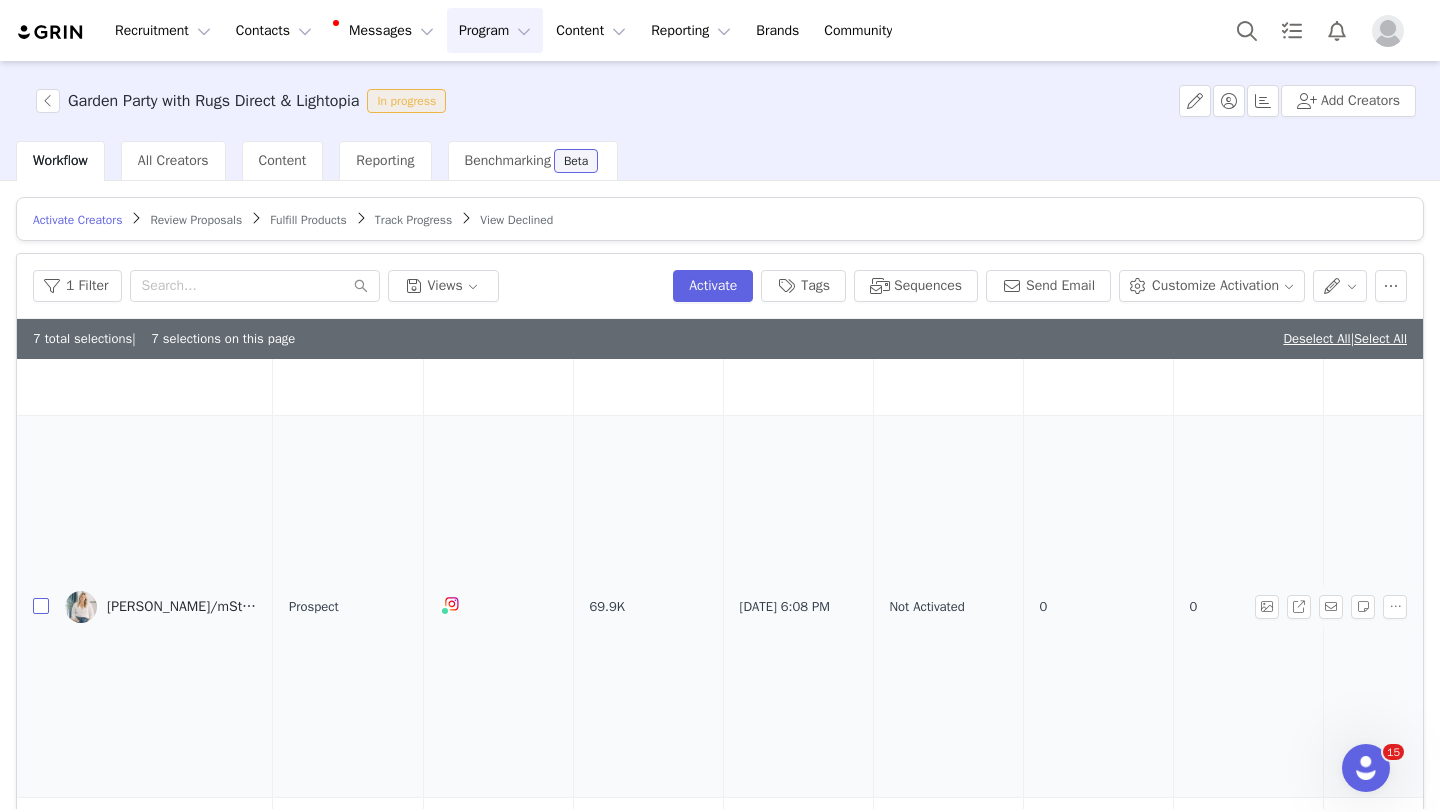 click at bounding box center [41, 606] 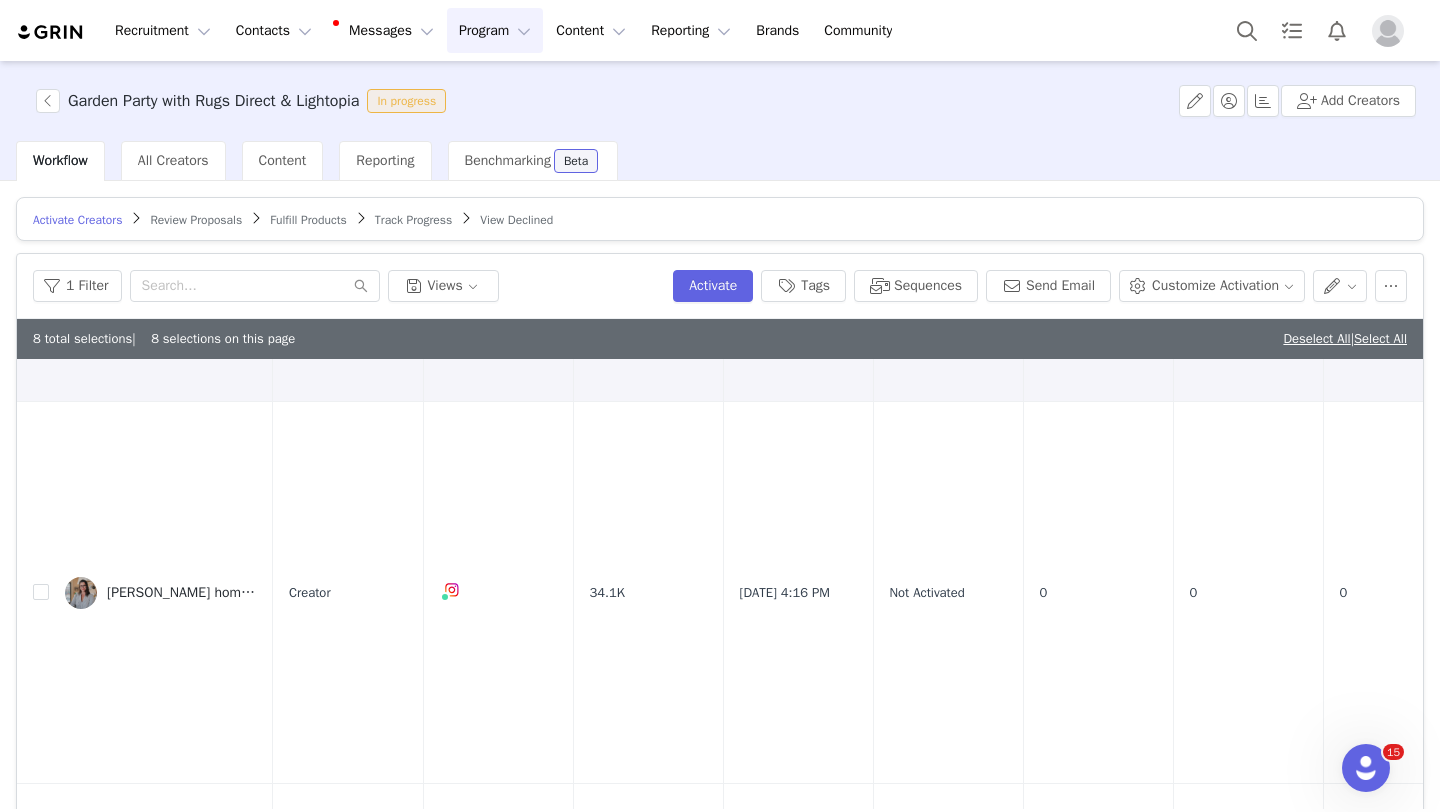 scroll, scrollTop: 4239, scrollLeft: 0, axis: vertical 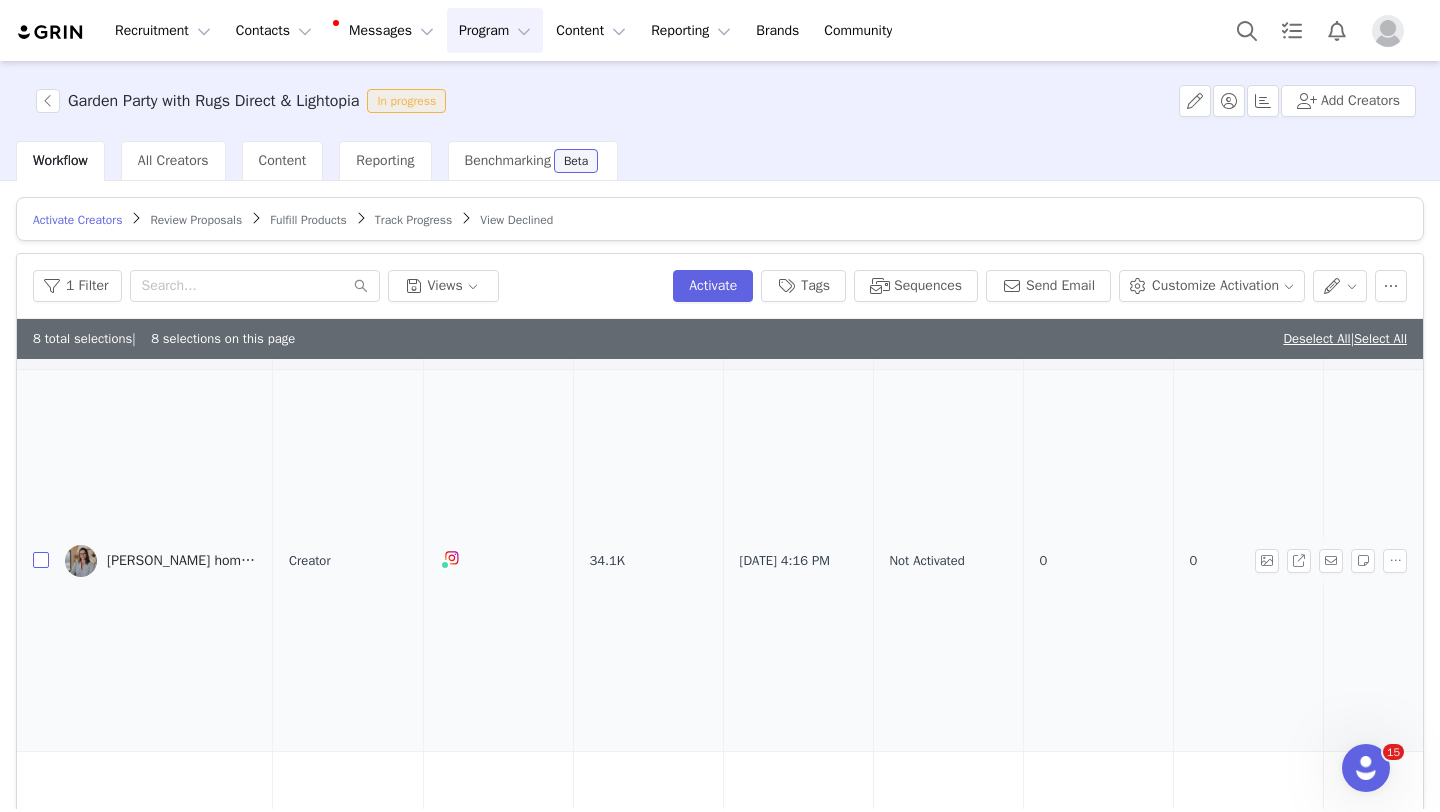 click at bounding box center [41, 560] 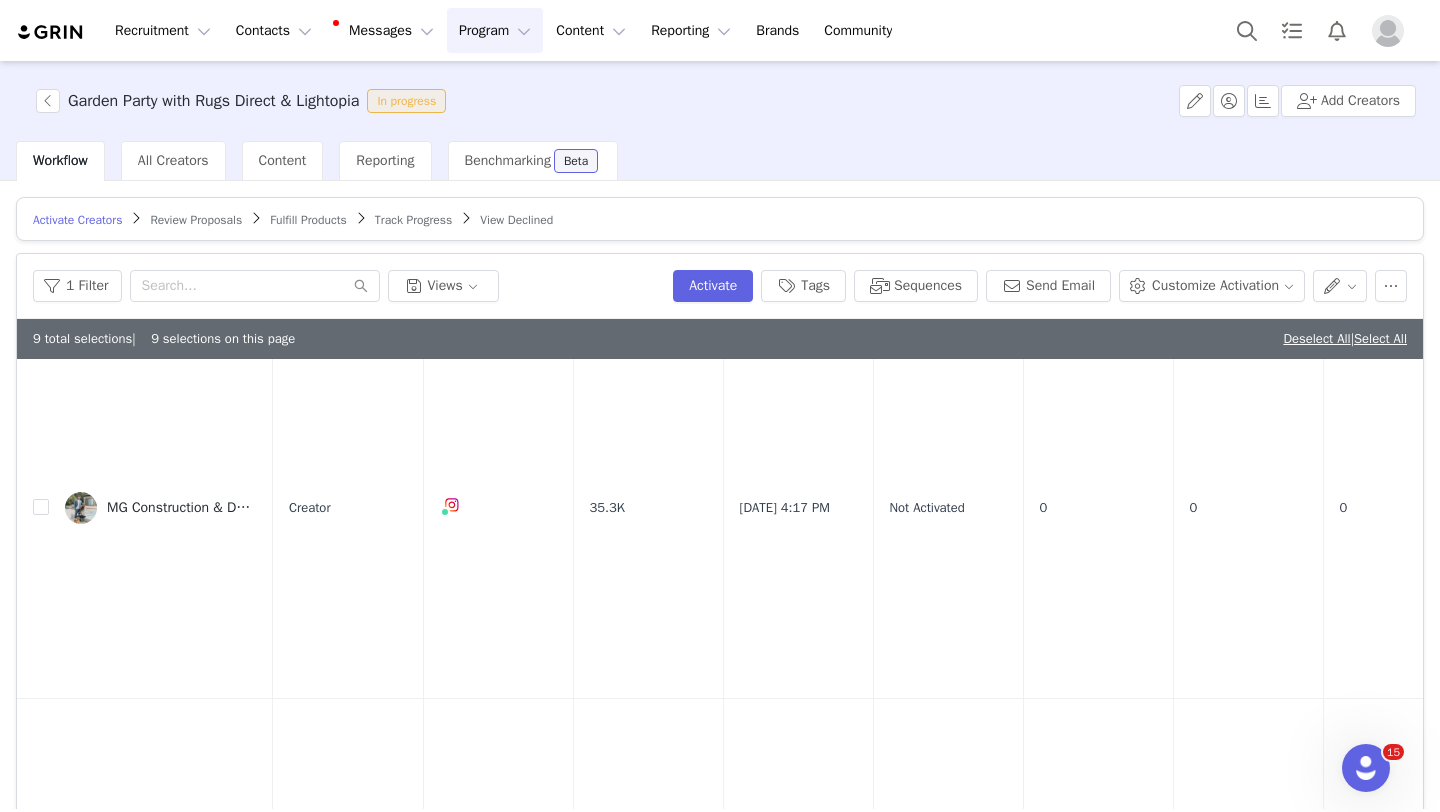 scroll, scrollTop: 5066, scrollLeft: 0, axis: vertical 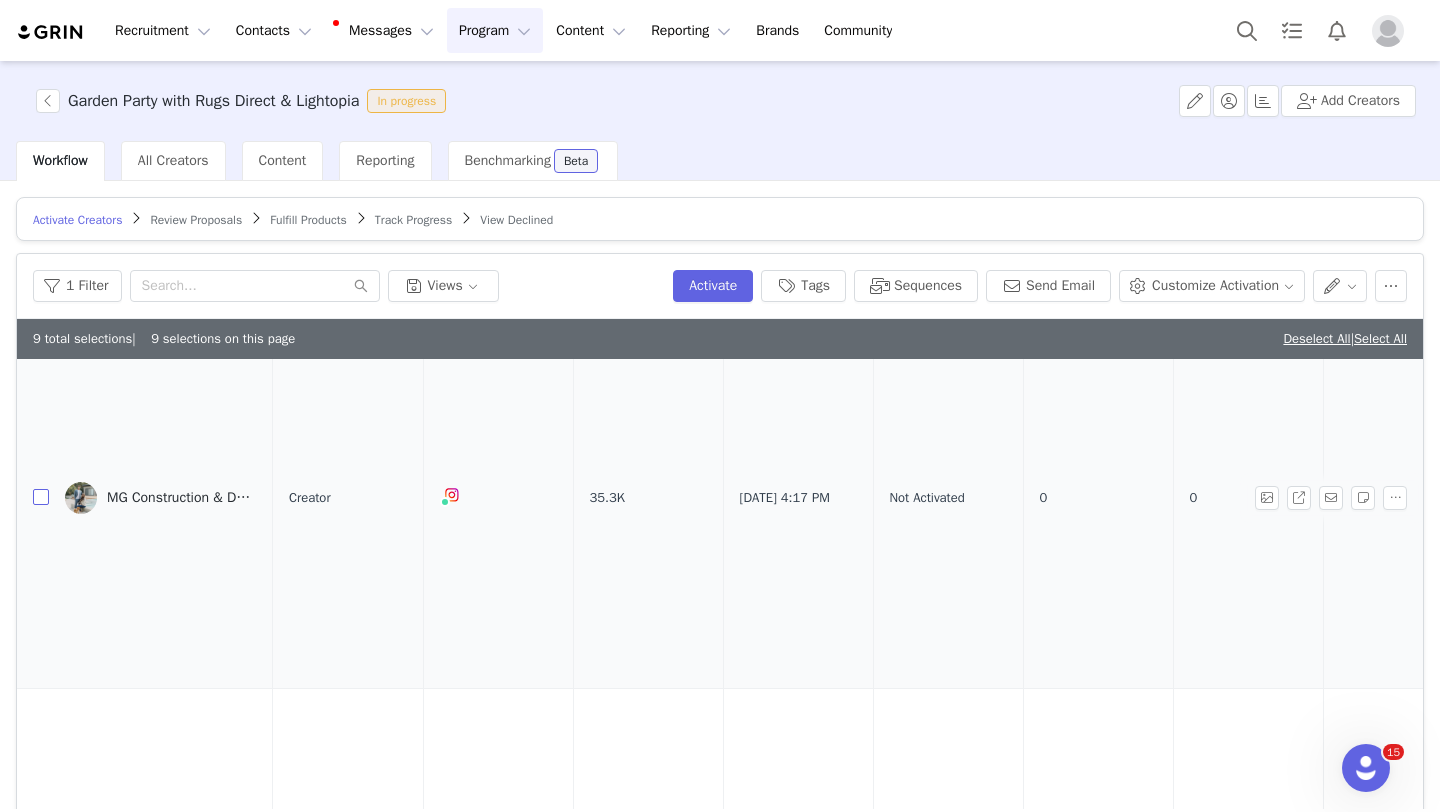 click at bounding box center [41, 497] 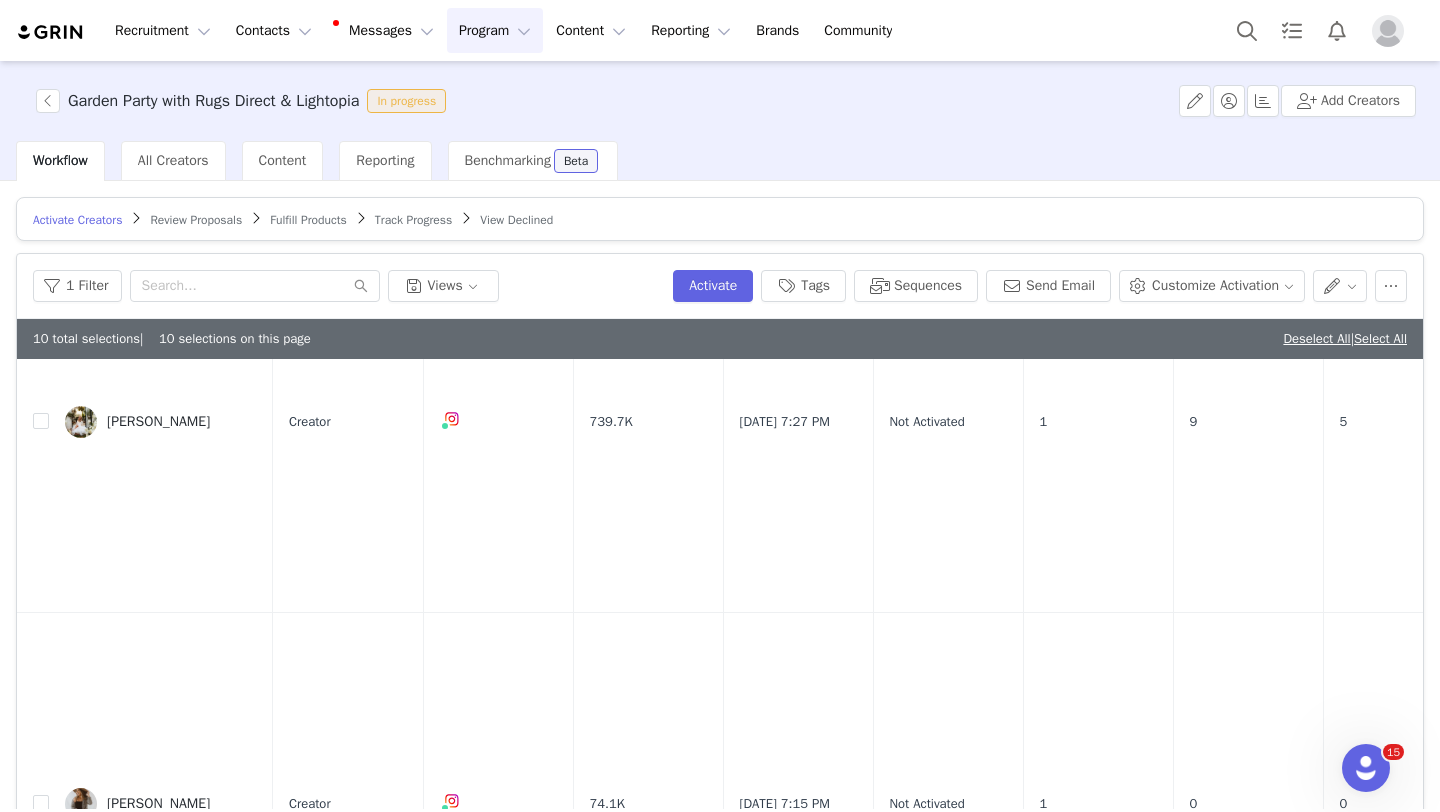 scroll, scrollTop: 5663, scrollLeft: 0, axis: vertical 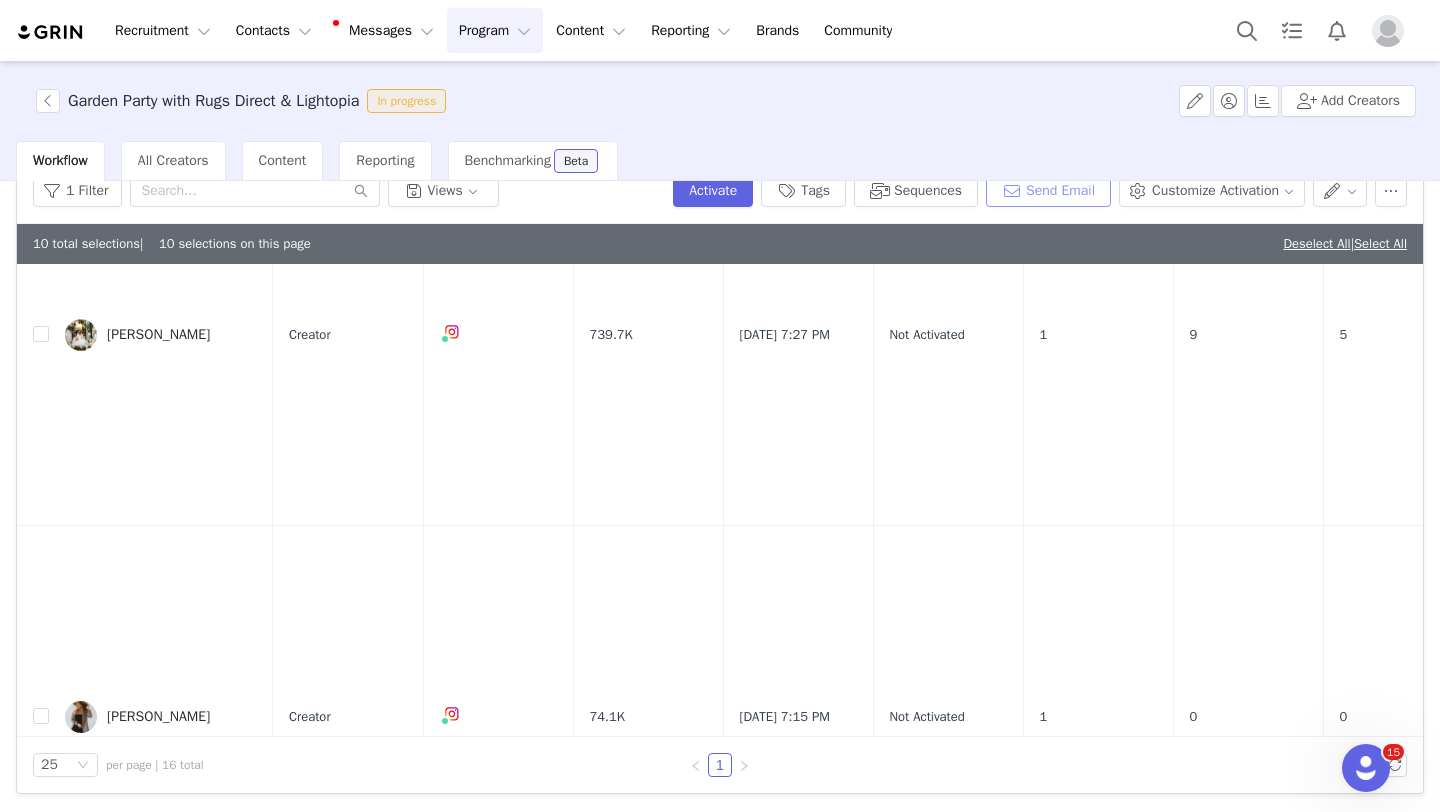 click on "Send Email" at bounding box center [1048, 191] 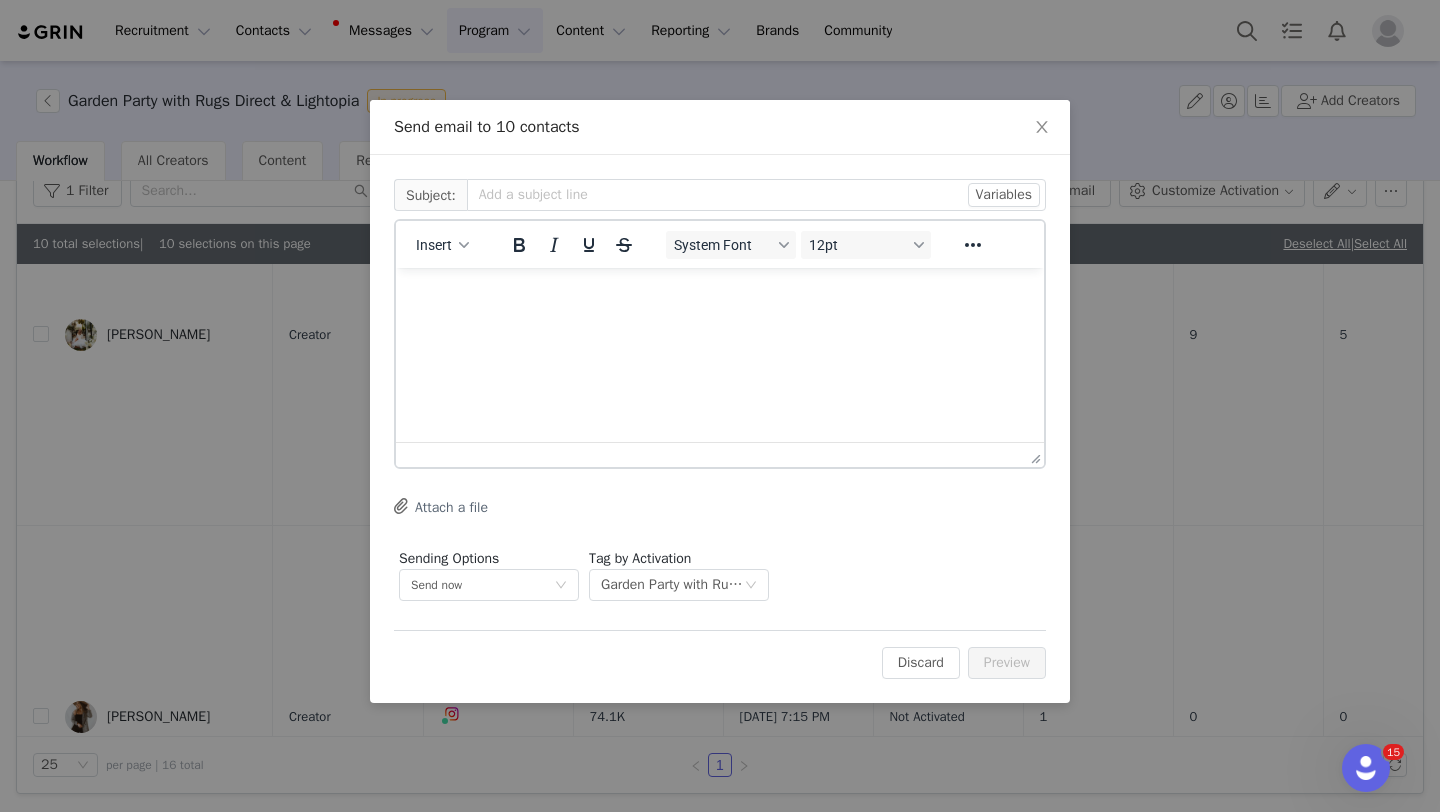 scroll, scrollTop: 0, scrollLeft: 0, axis: both 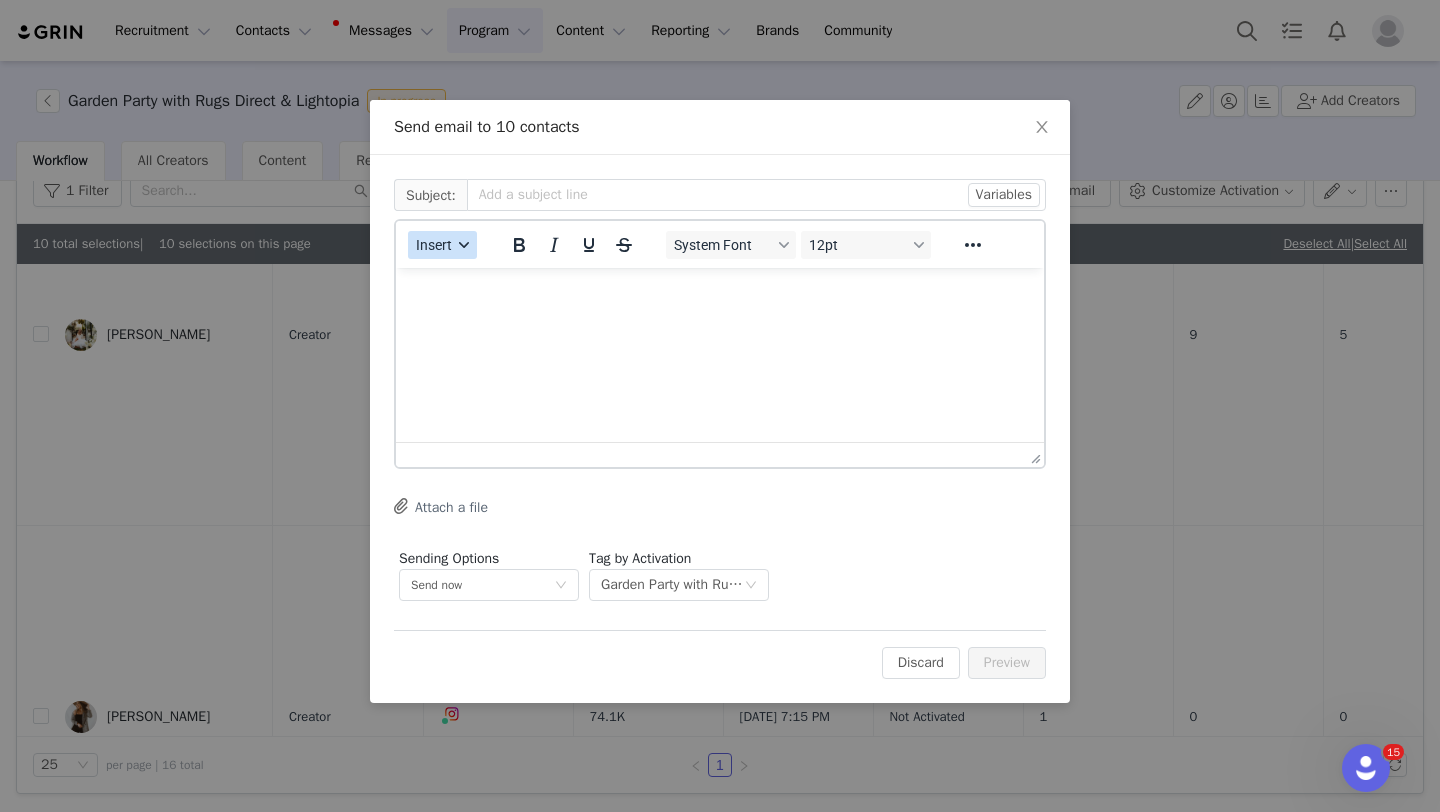 click on "Insert" at bounding box center (442, 245) 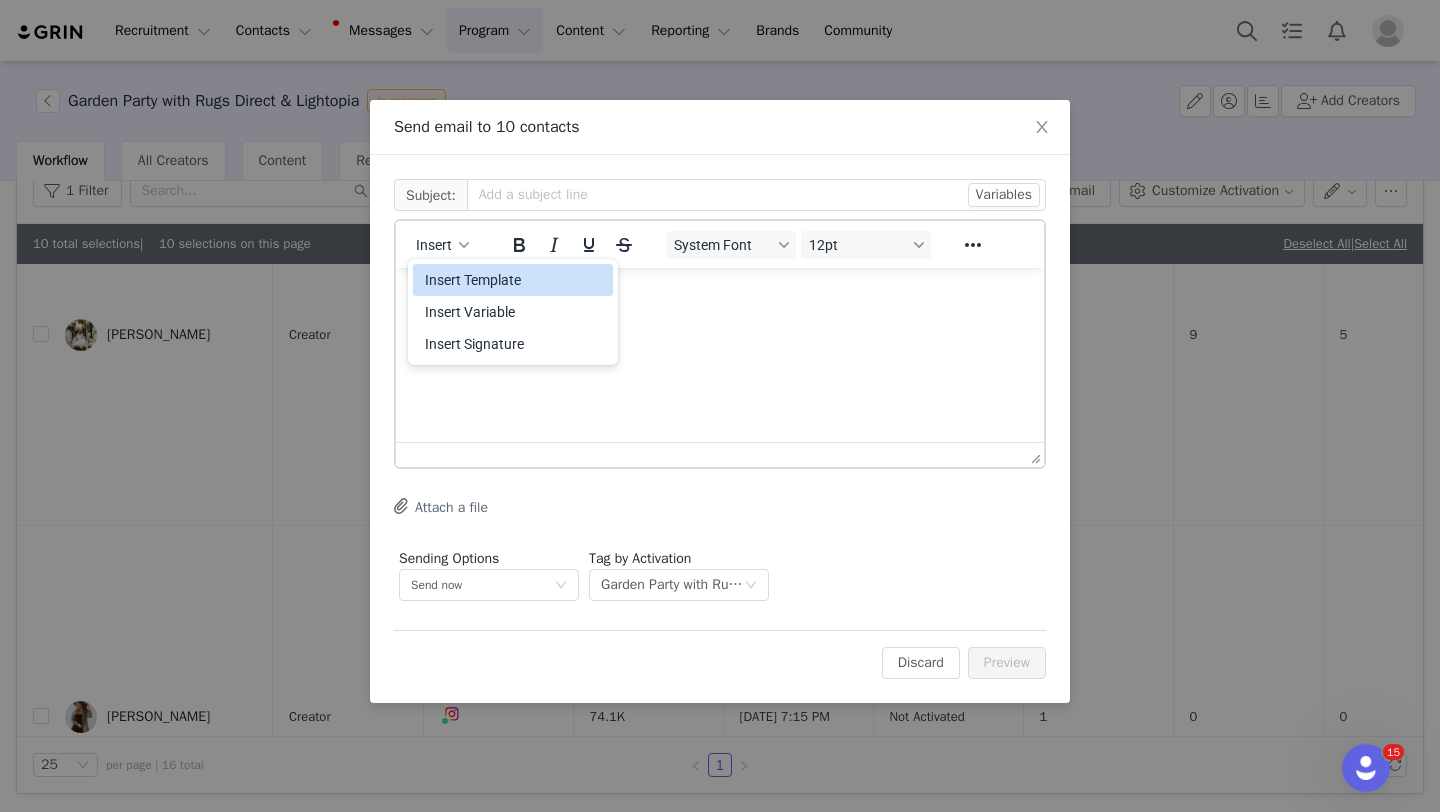 click on "Insert Template" at bounding box center [515, 280] 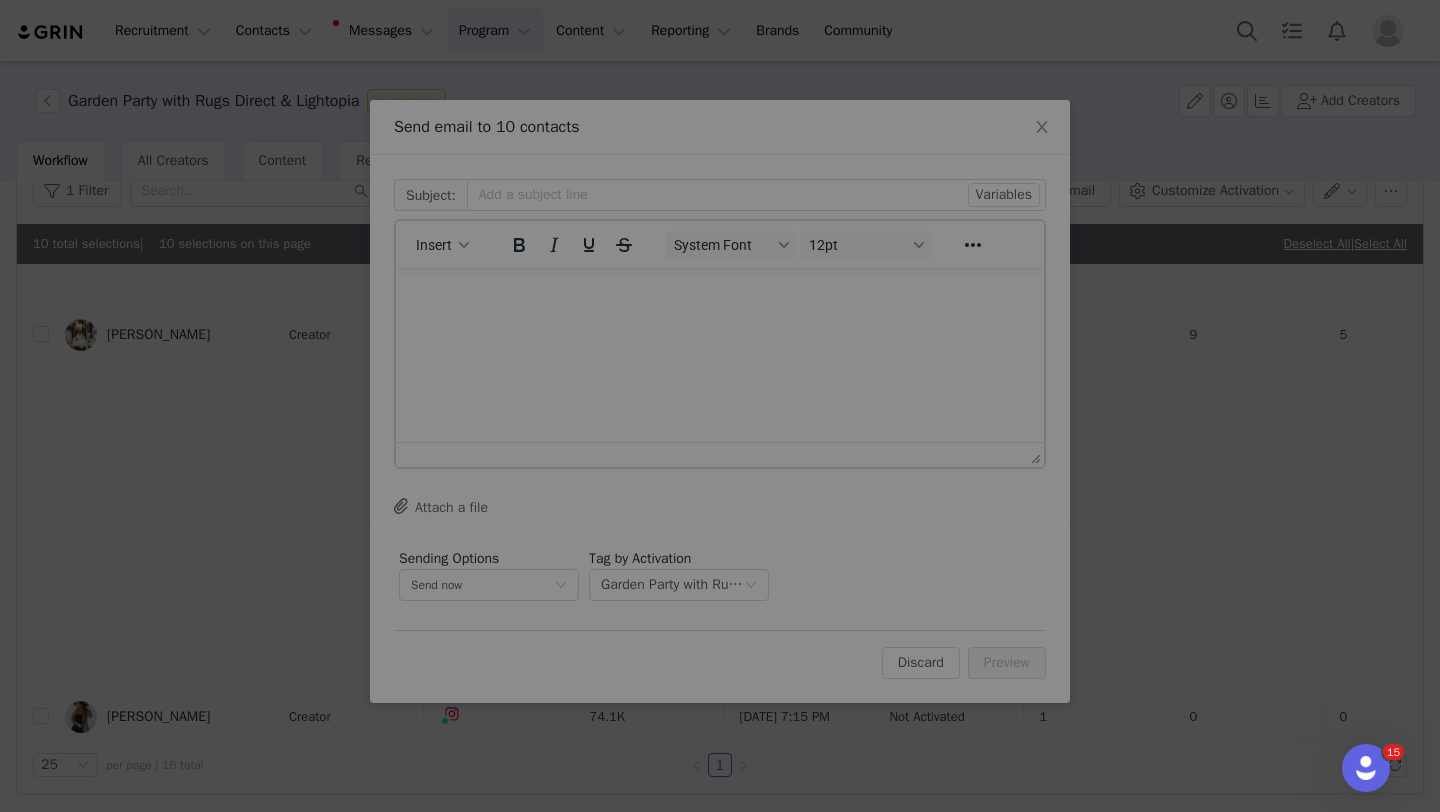 scroll, scrollTop: 0, scrollLeft: 0, axis: both 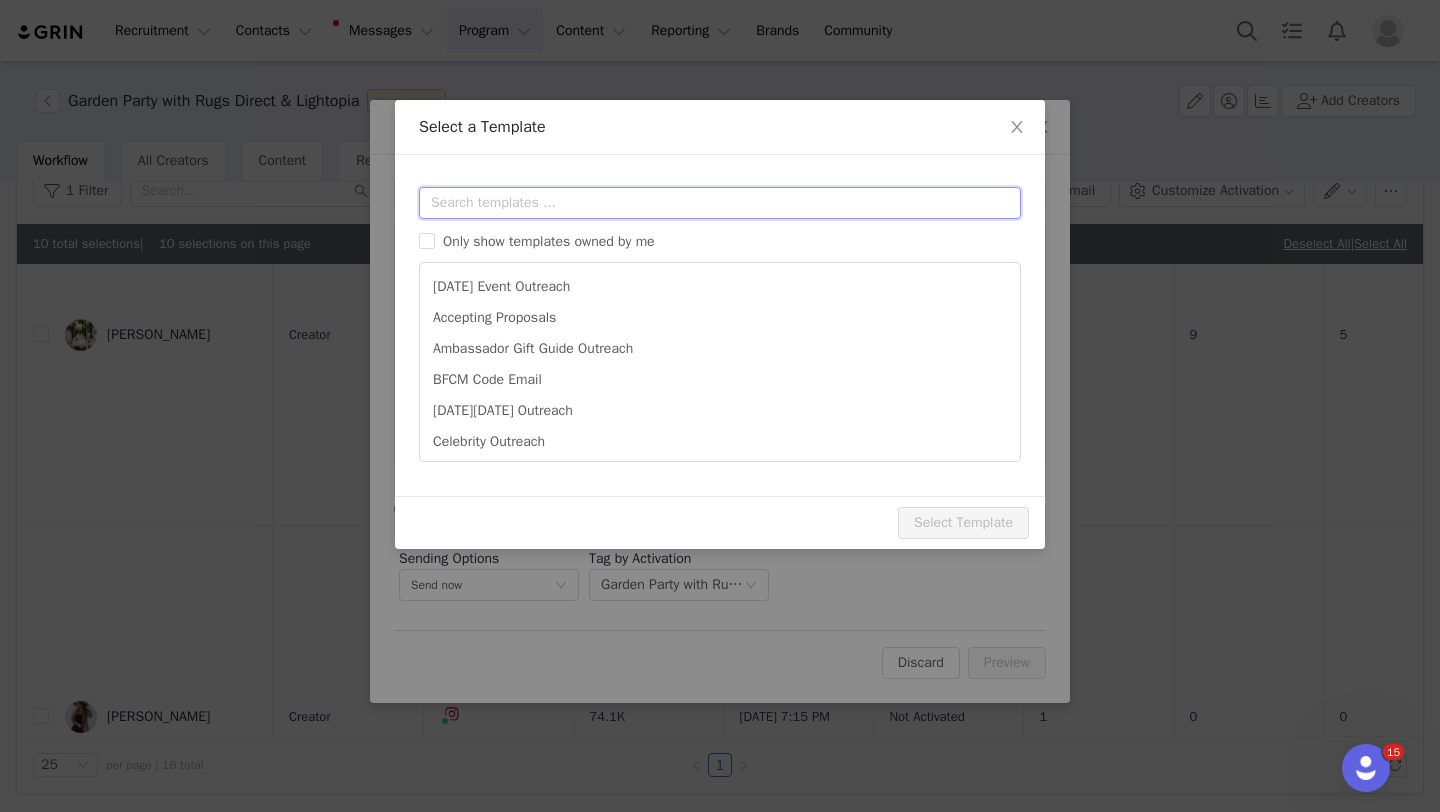 click at bounding box center [720, 203] 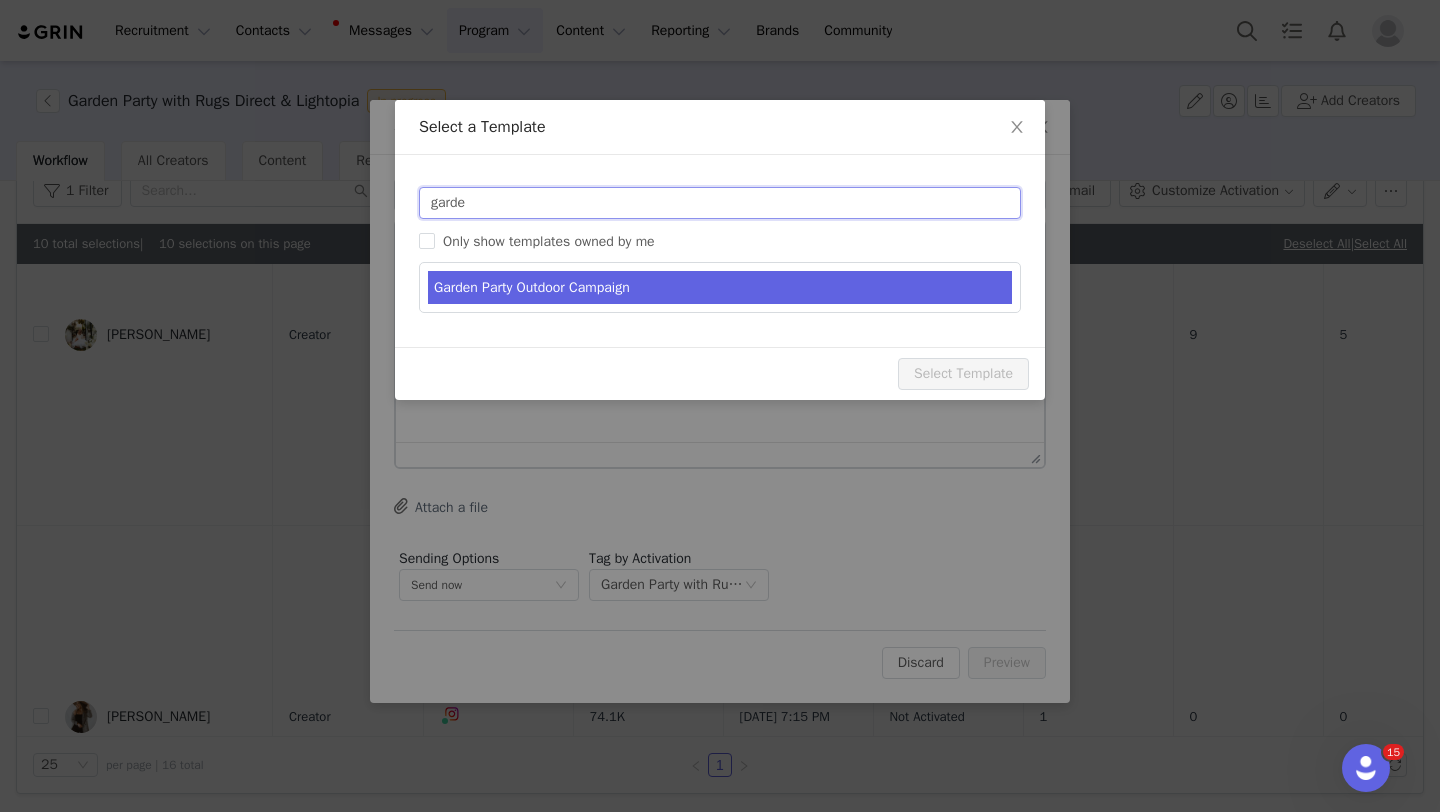 type on "garde" 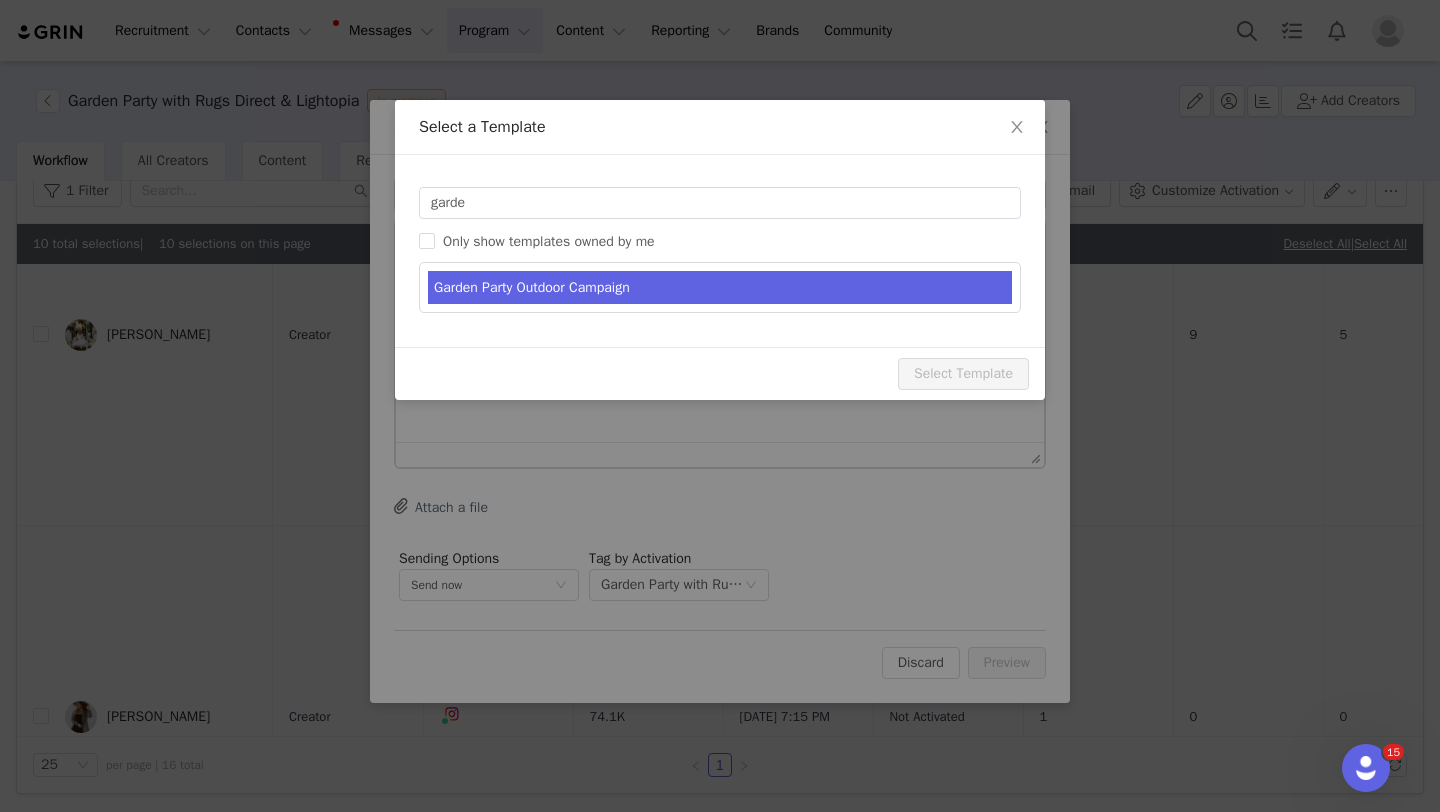 type on "Garden Party Outdoor Campaign with Rugs Direct & Lightopia" 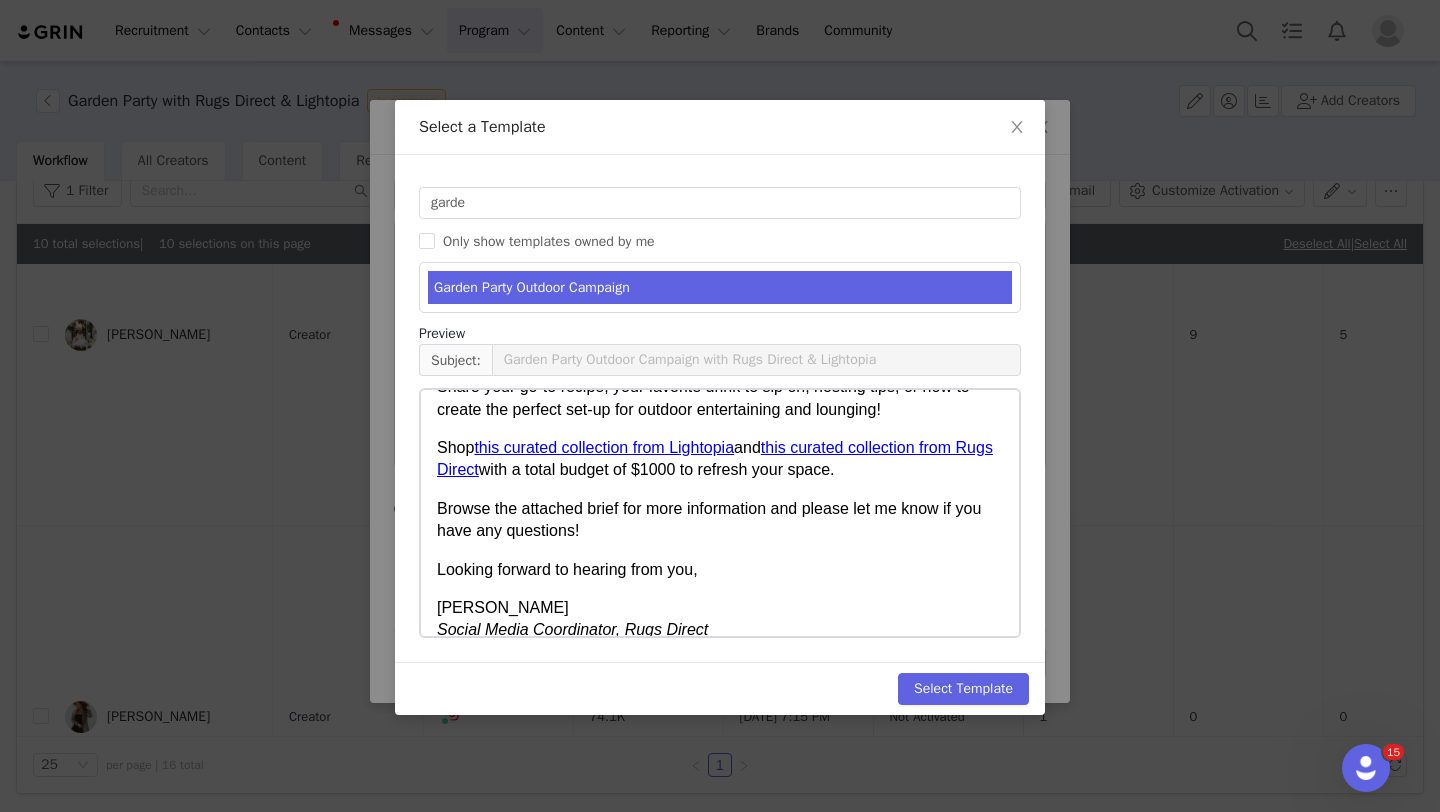 scroll, scrollTop: 179, scrollLeft: 0, axis: vertical 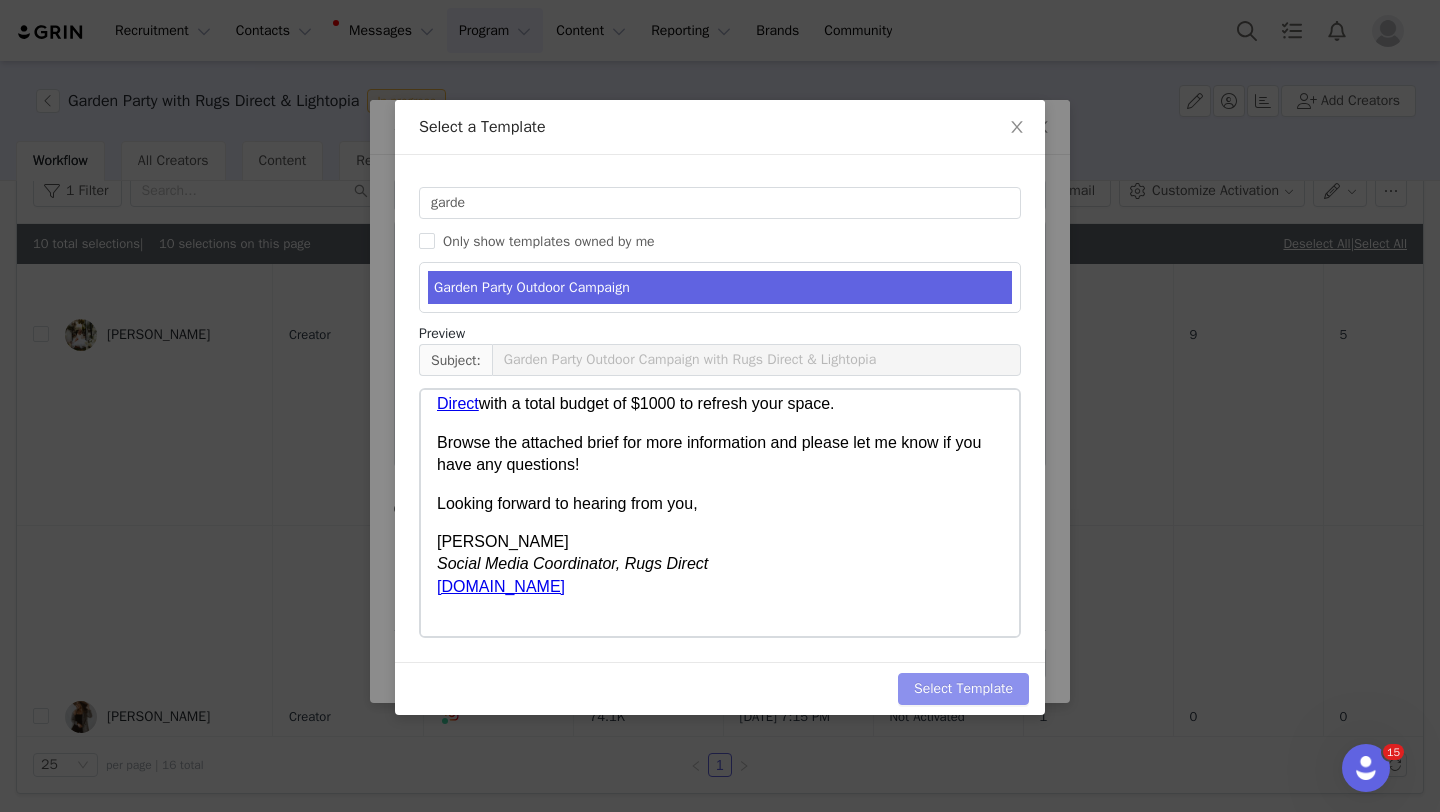 click on "Select Template" at bounding box center [963, 689] 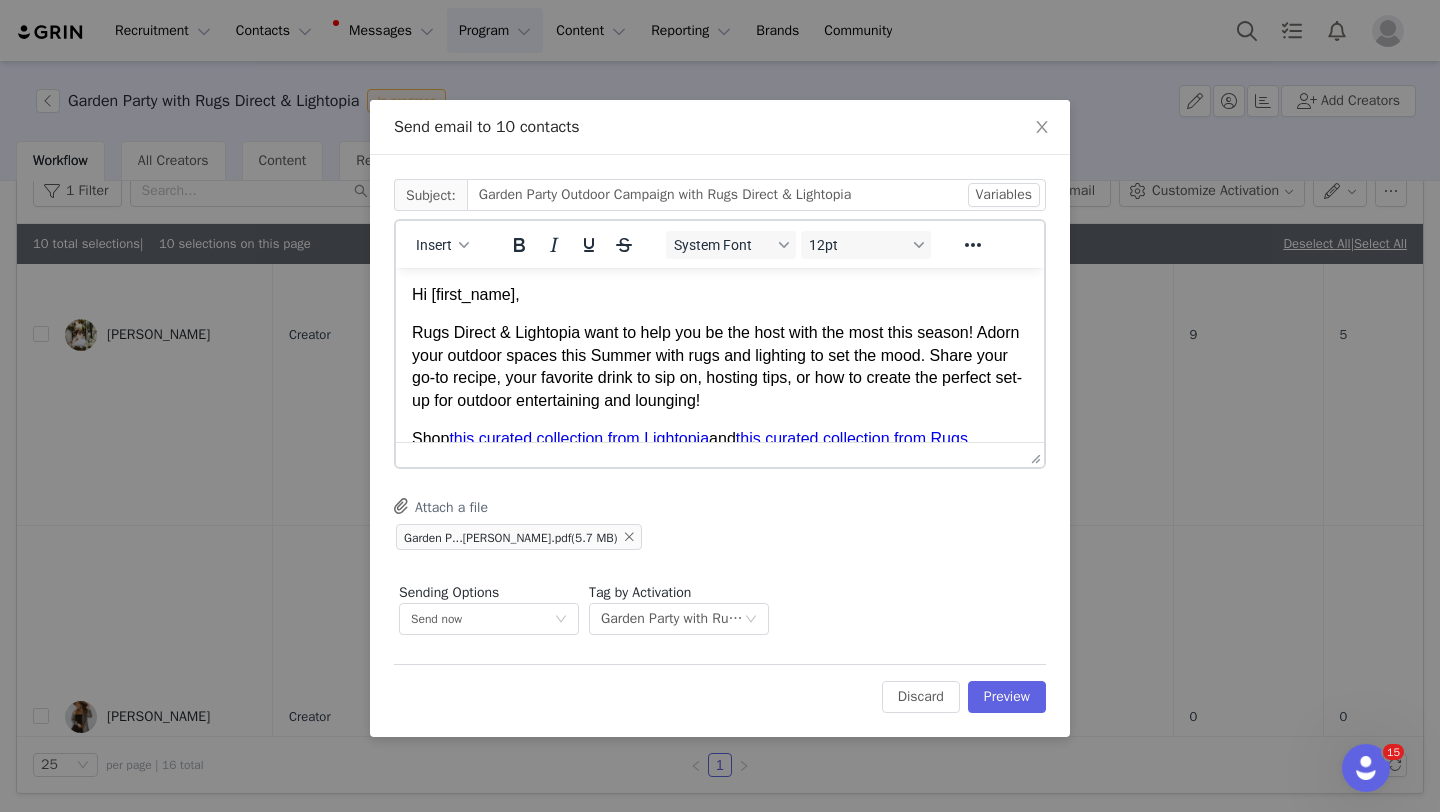 scroll, scrollTop: 0, scrollLeft: 0, axis: both 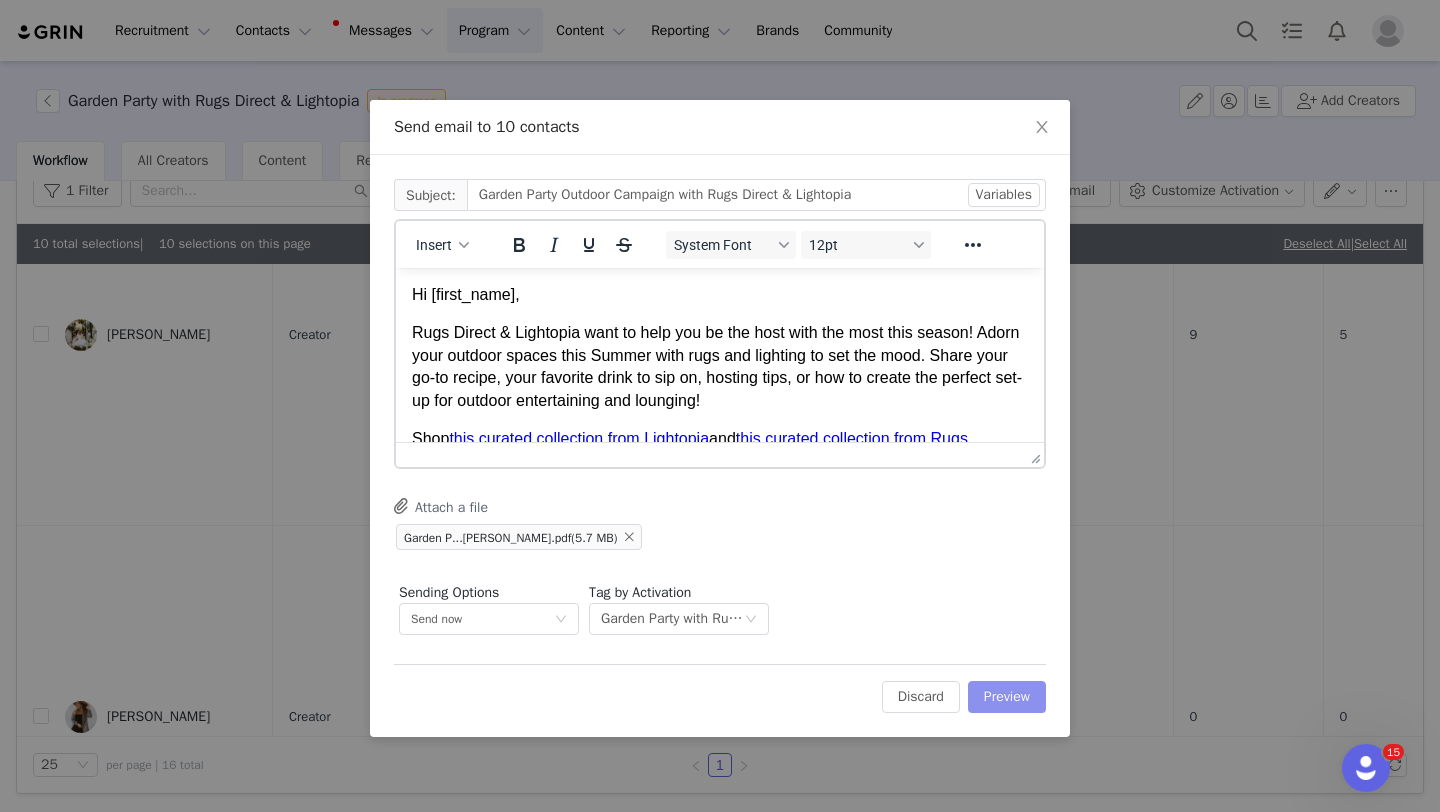 click on "Preview" at bounding box center [1007, 697] 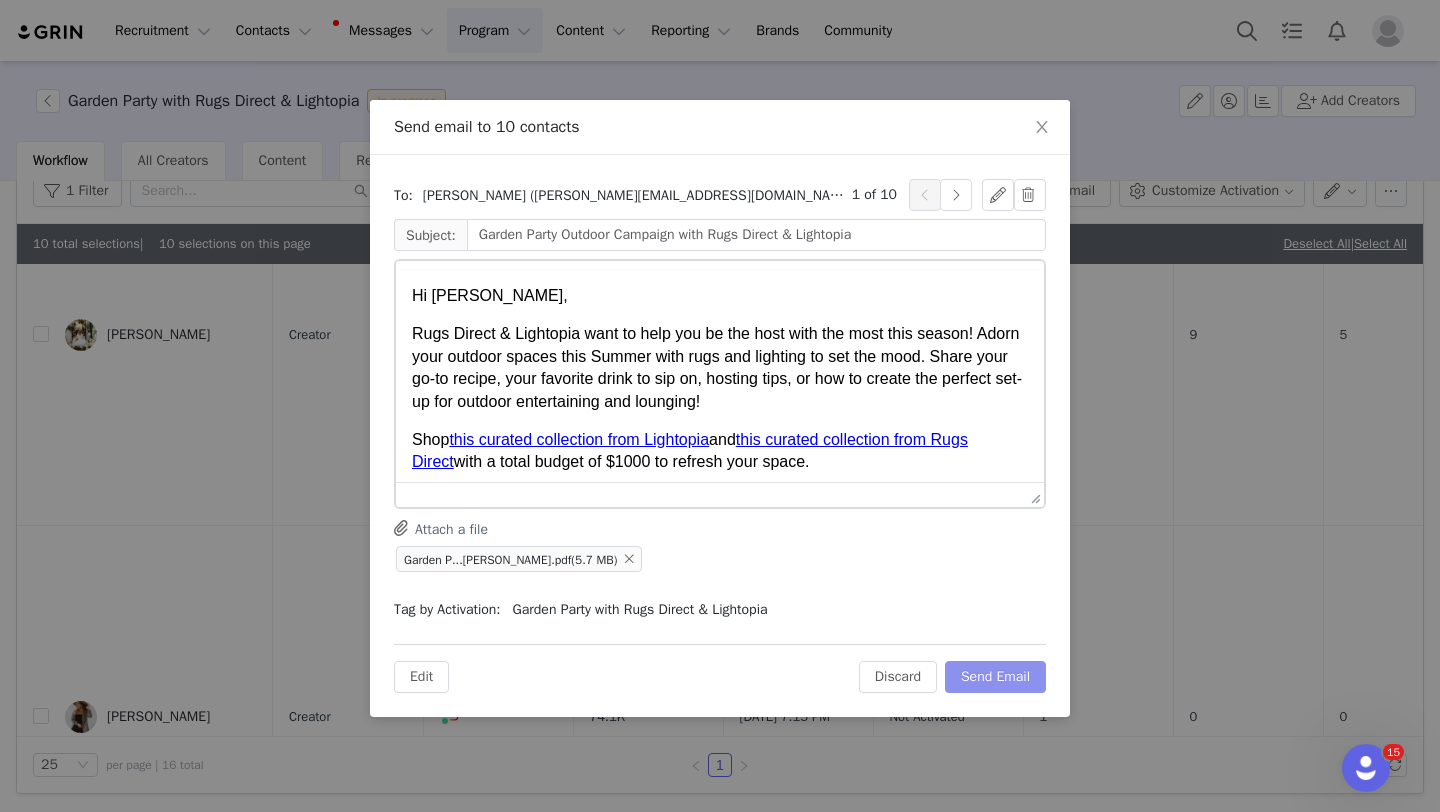 scroll, scrollTop: 0, scrollLeft: 0, axis: both 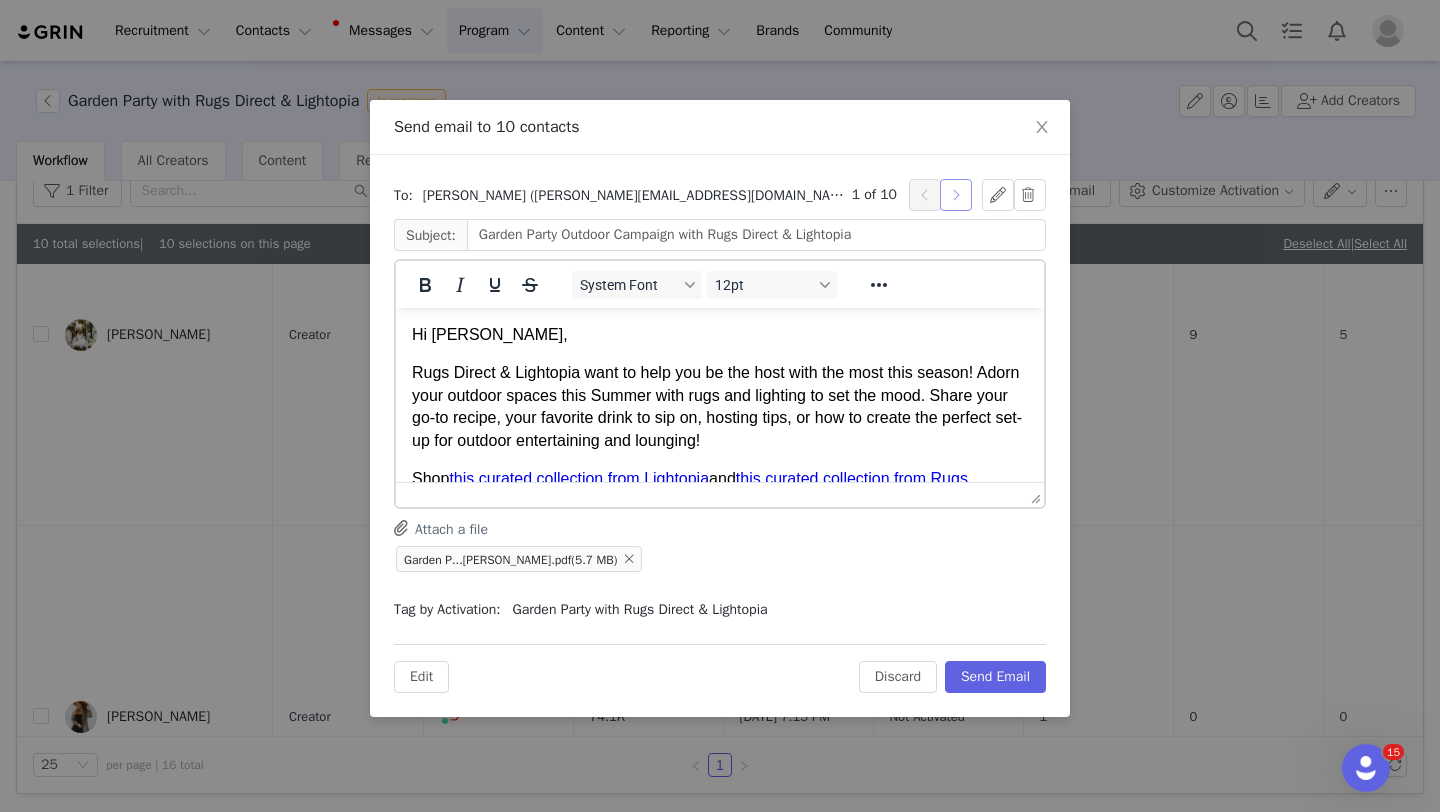click at bounding box center [956, 195] 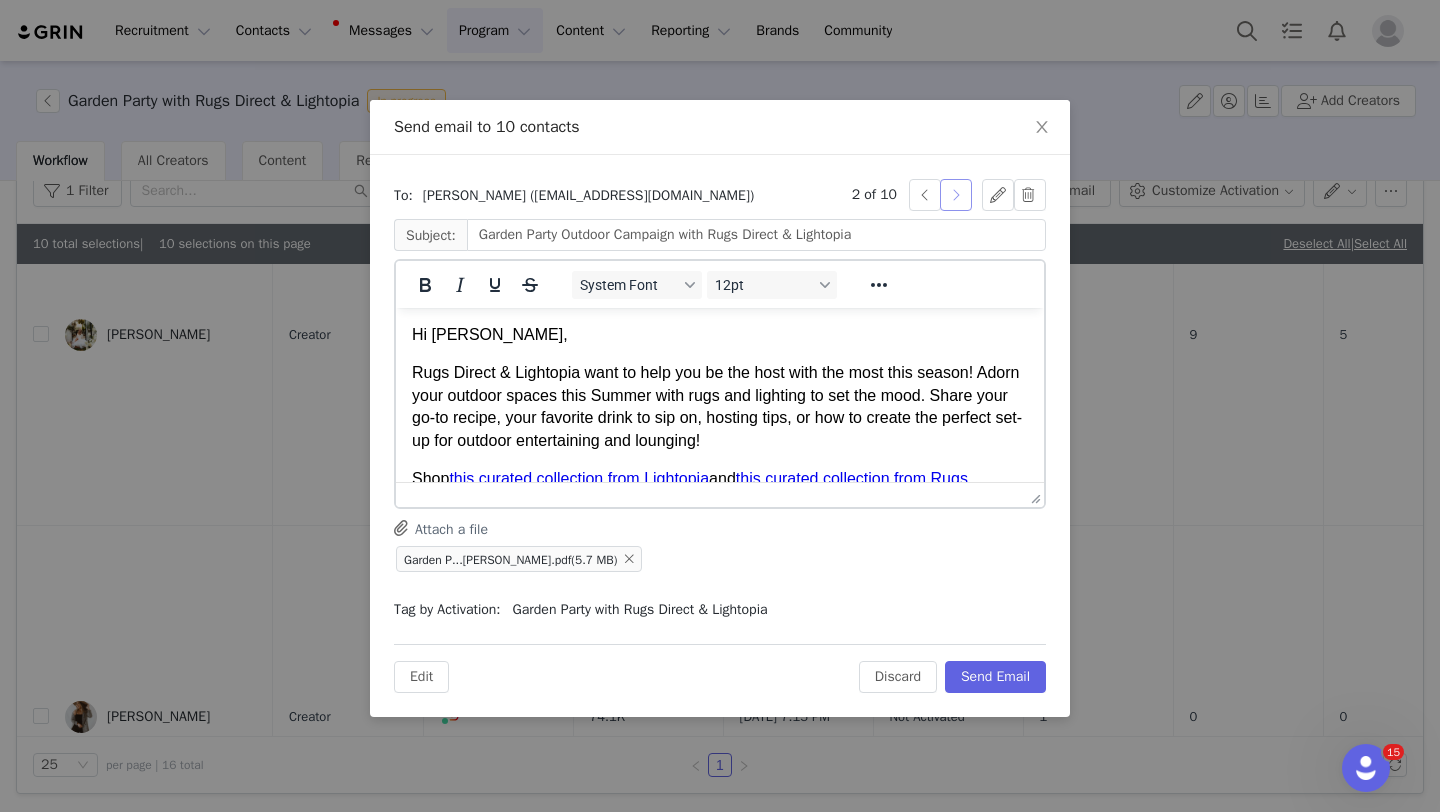 click at bounding box center (956, 195) 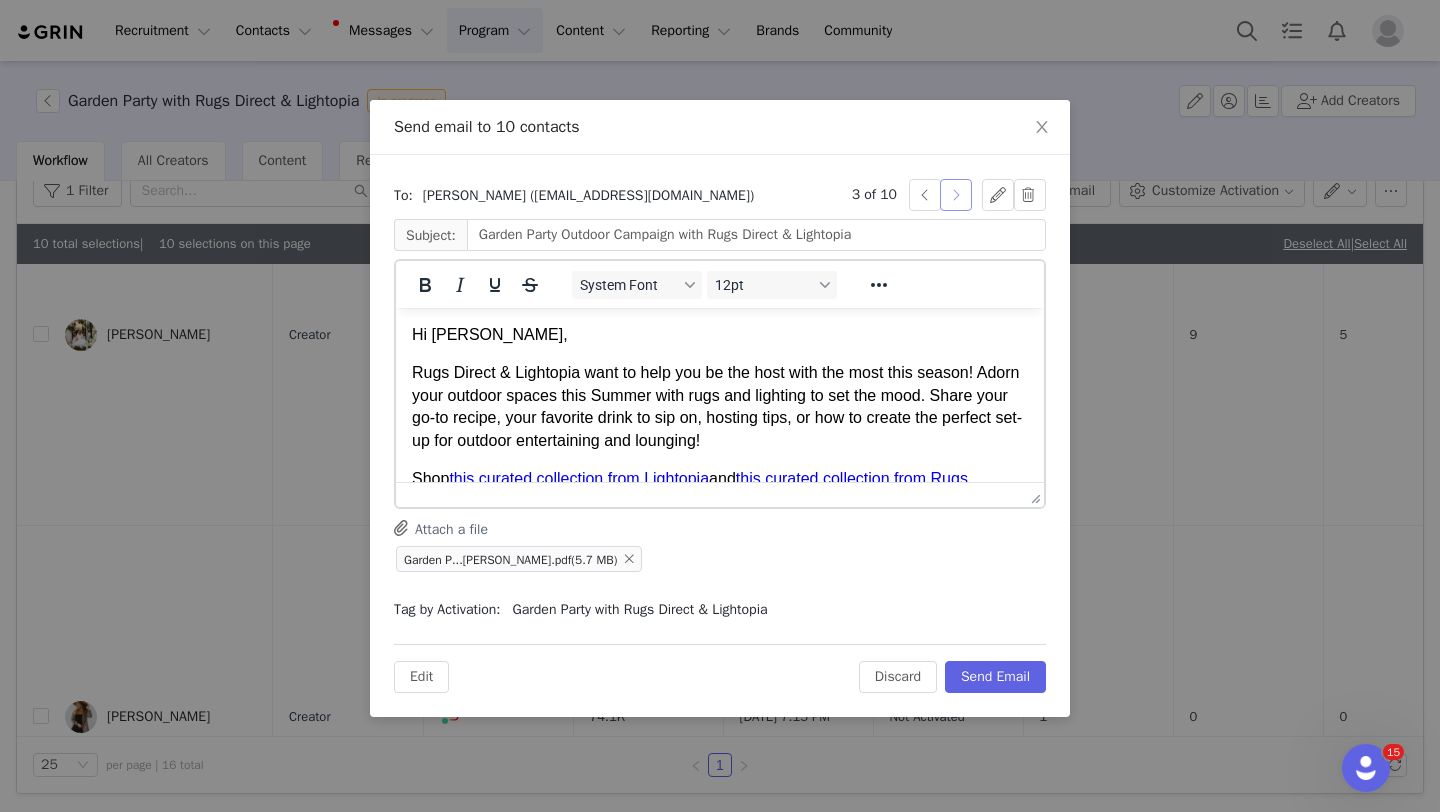 click at bounding box center (956, 195) 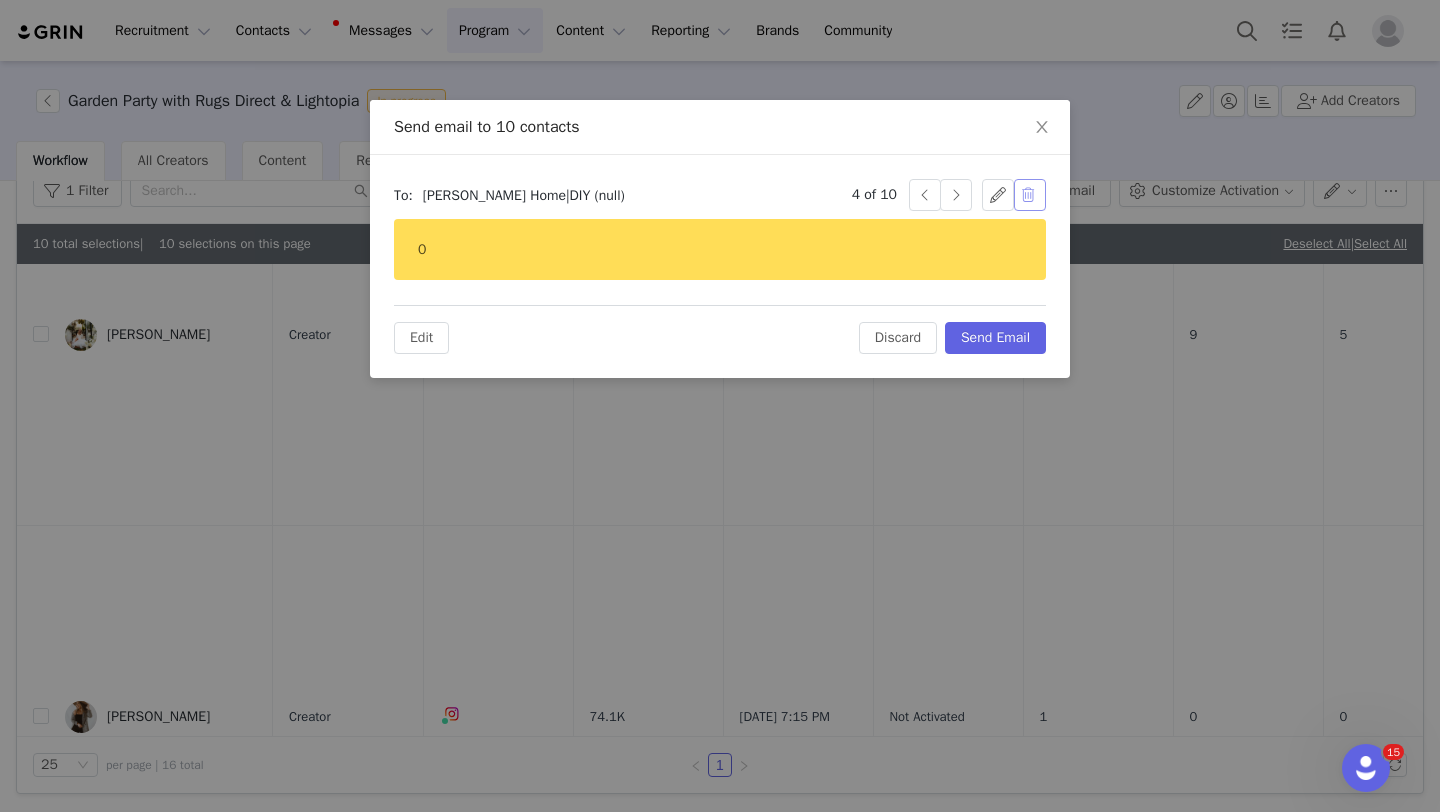 click at bounding box center [1030, 195] 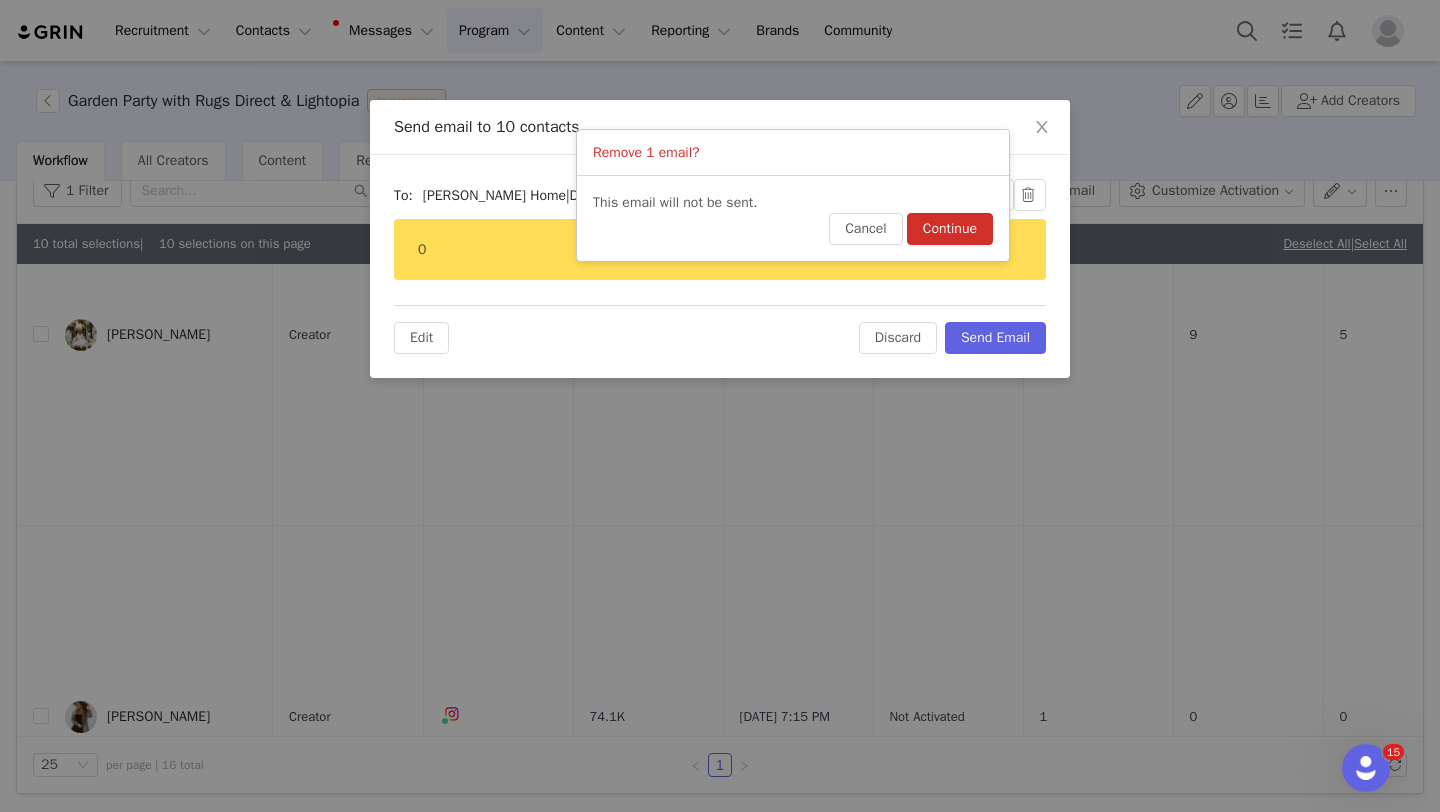 click on "Continue" at bounding box center (950, 229) 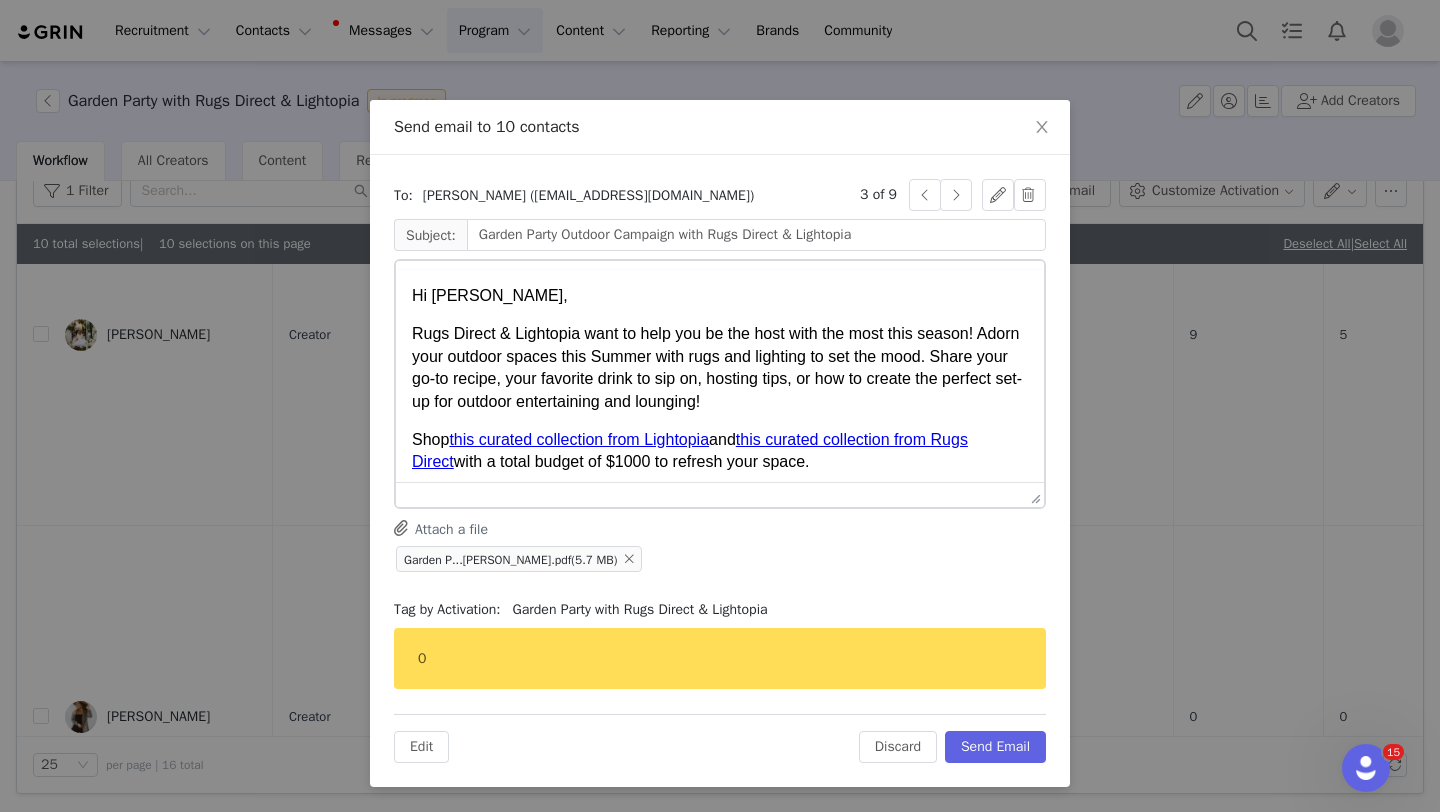 scroll, scrollTop: 0, scrollLeft: 0, axis: both 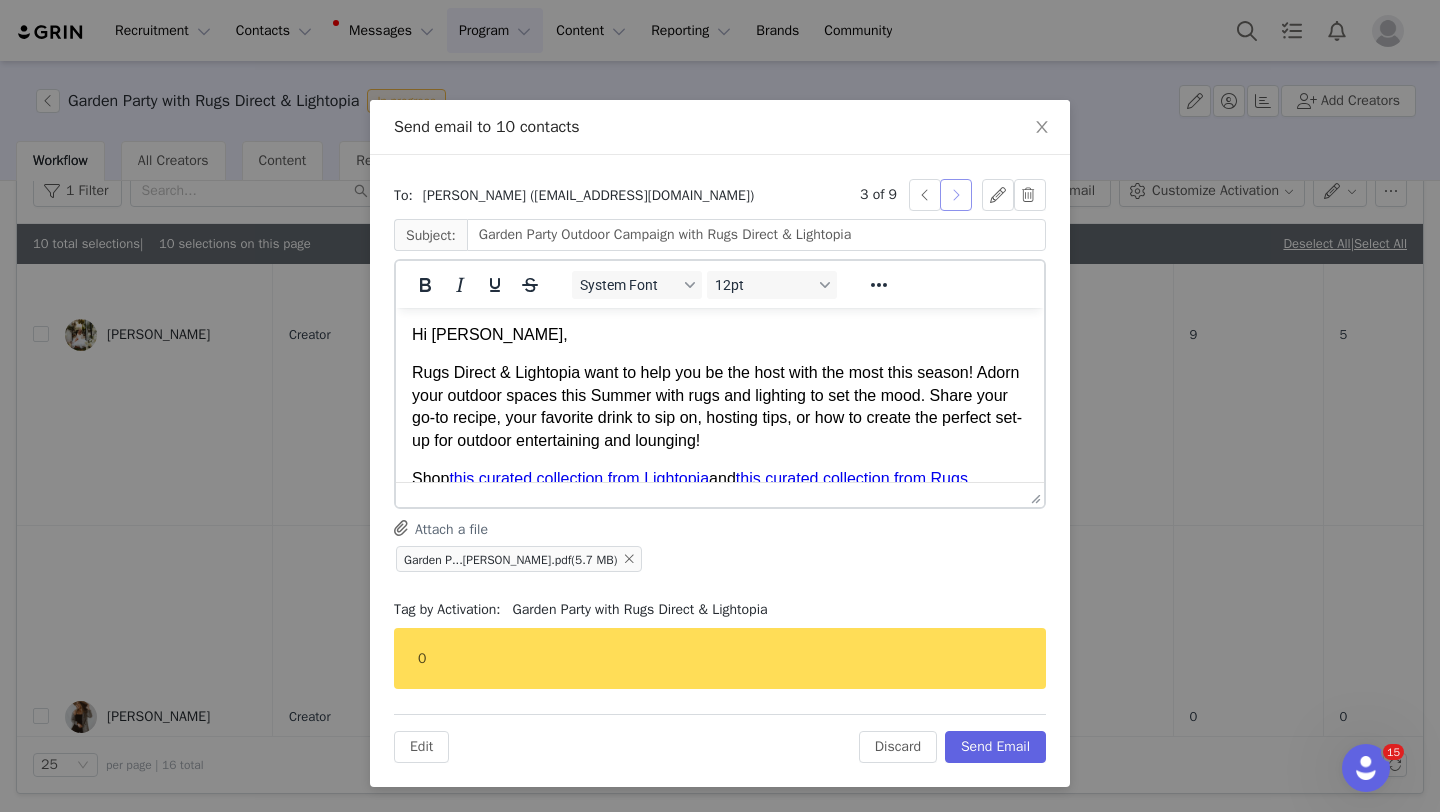 click at bounding box center (956, 195) 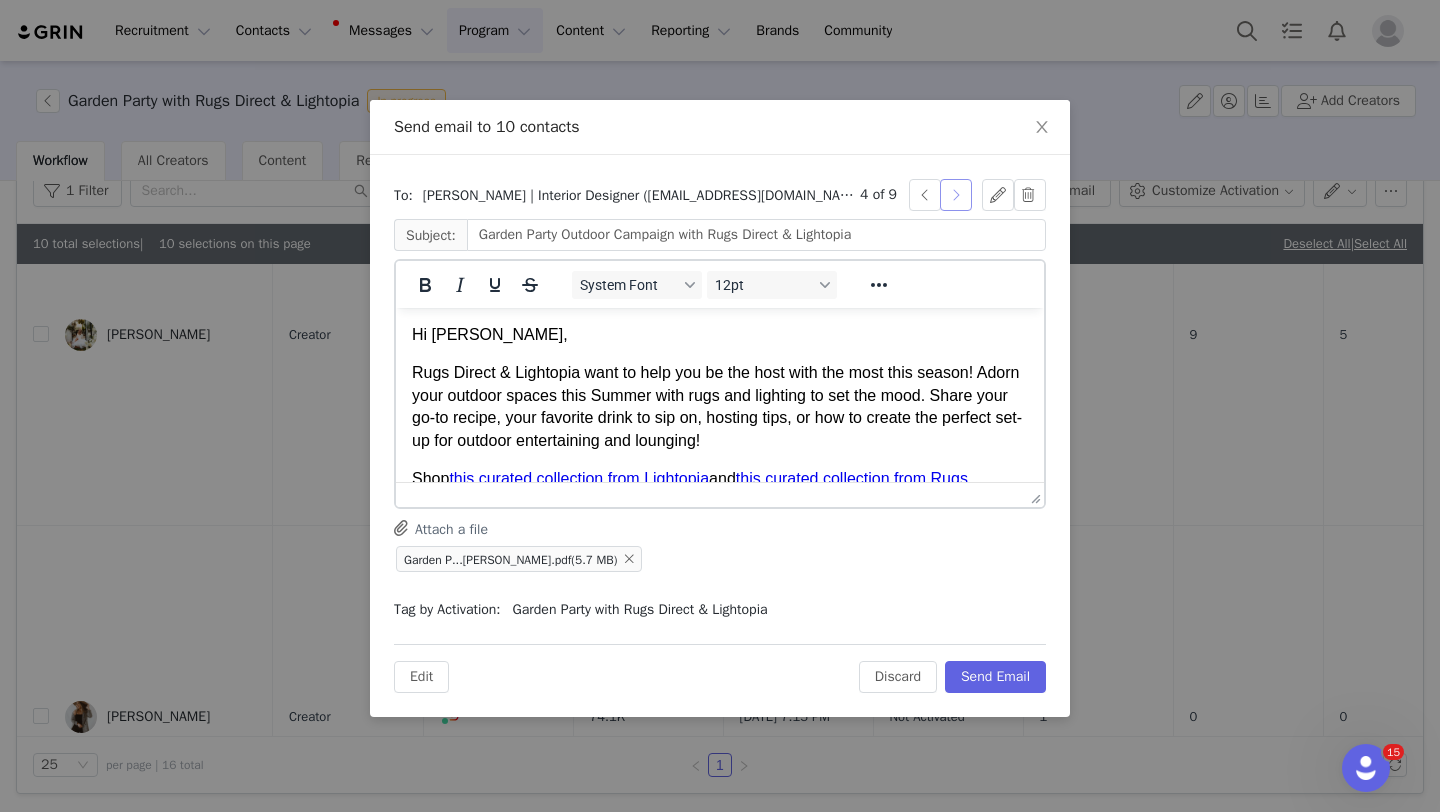 click at bounding box center [956, 195] 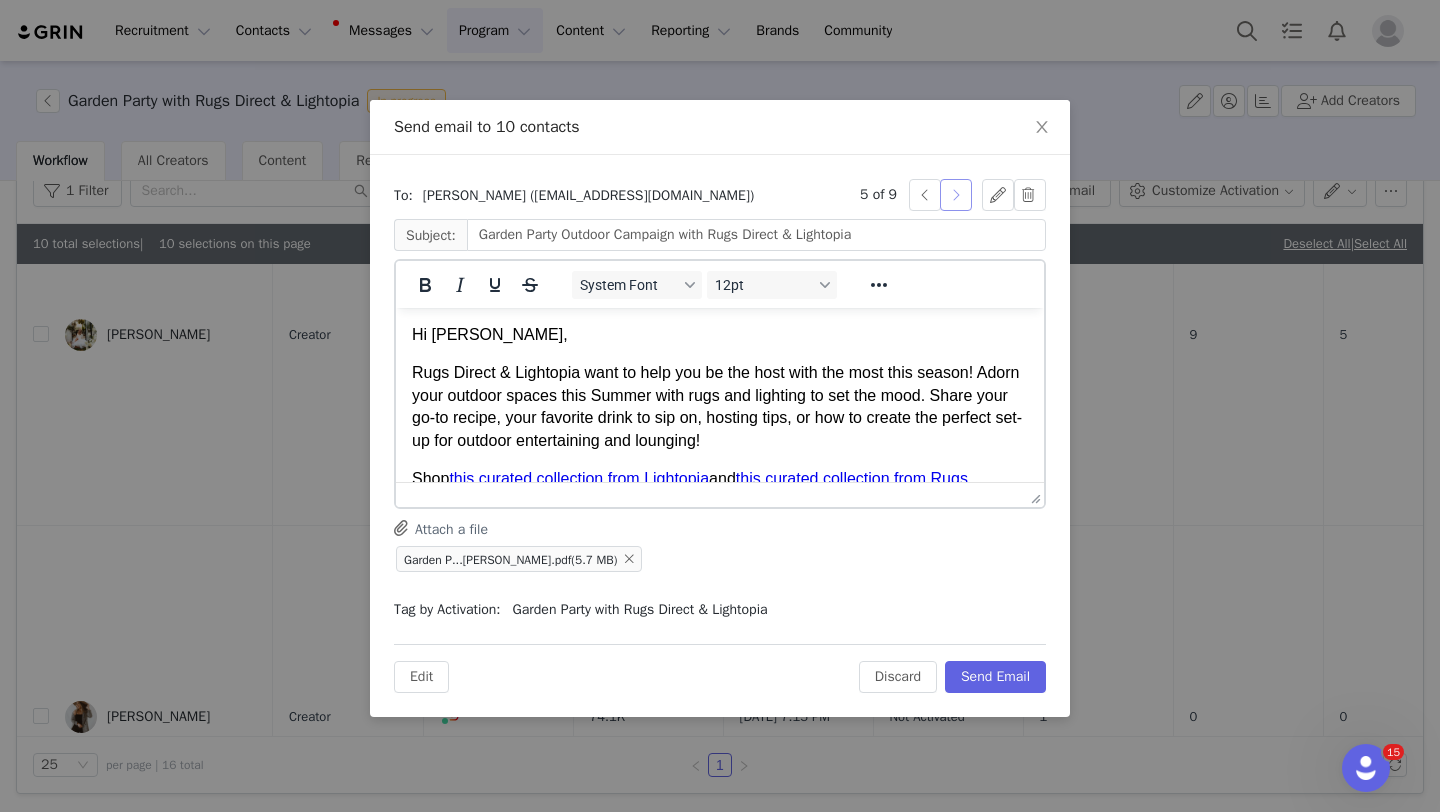 click at bounding box center (956, 195) 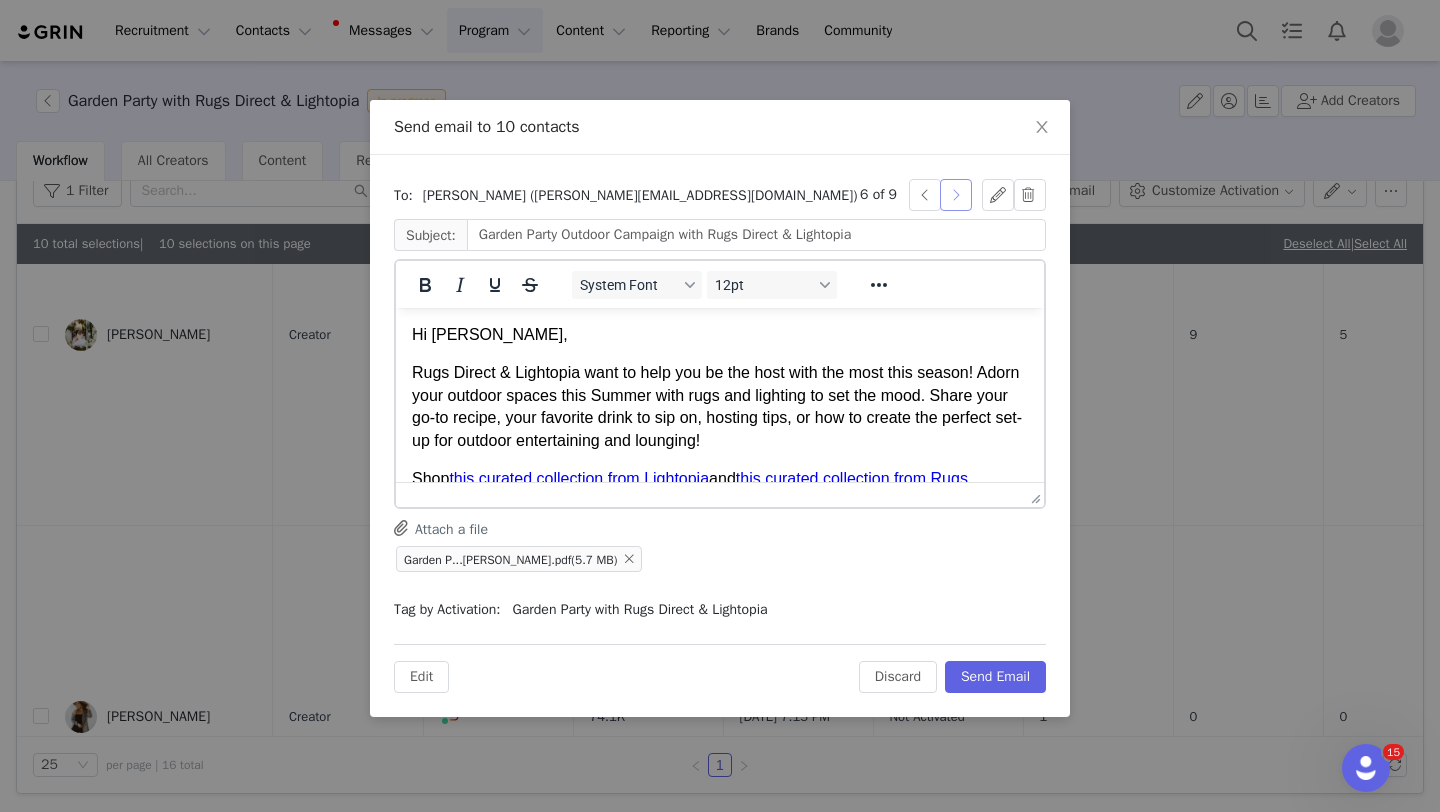 click at bounding box center (956, 195) 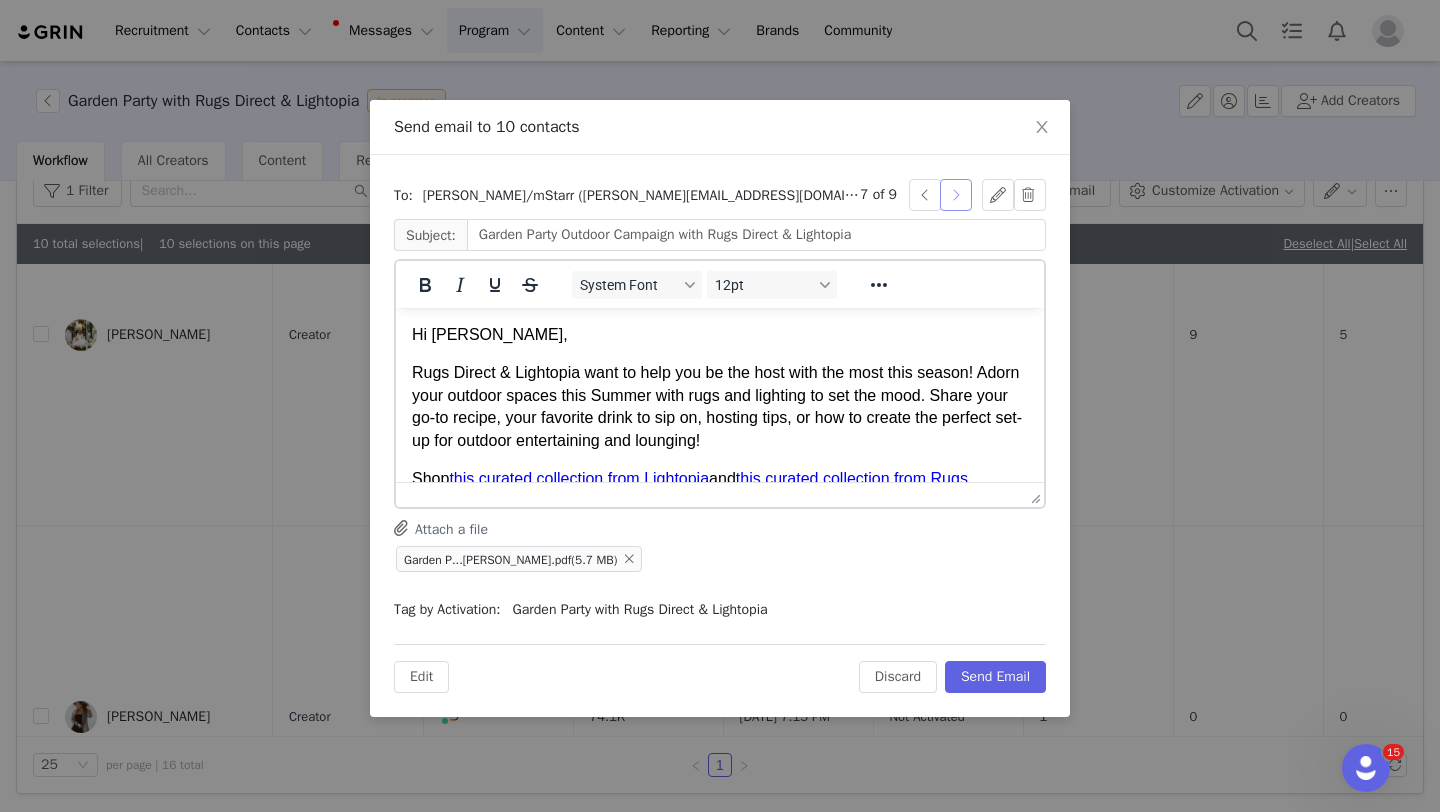 click at bounding box center [956, 195] 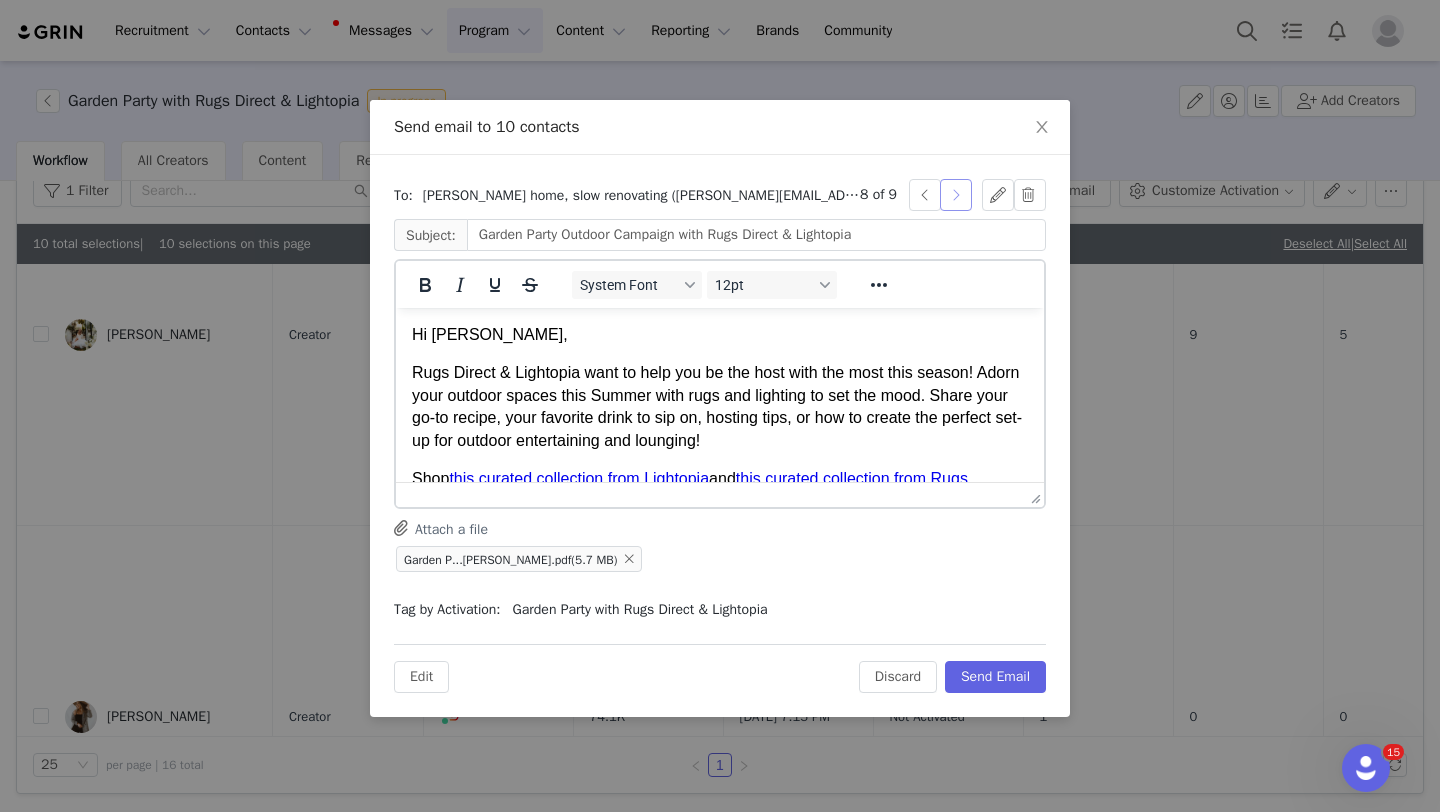 click at bounding box center [956, 195] 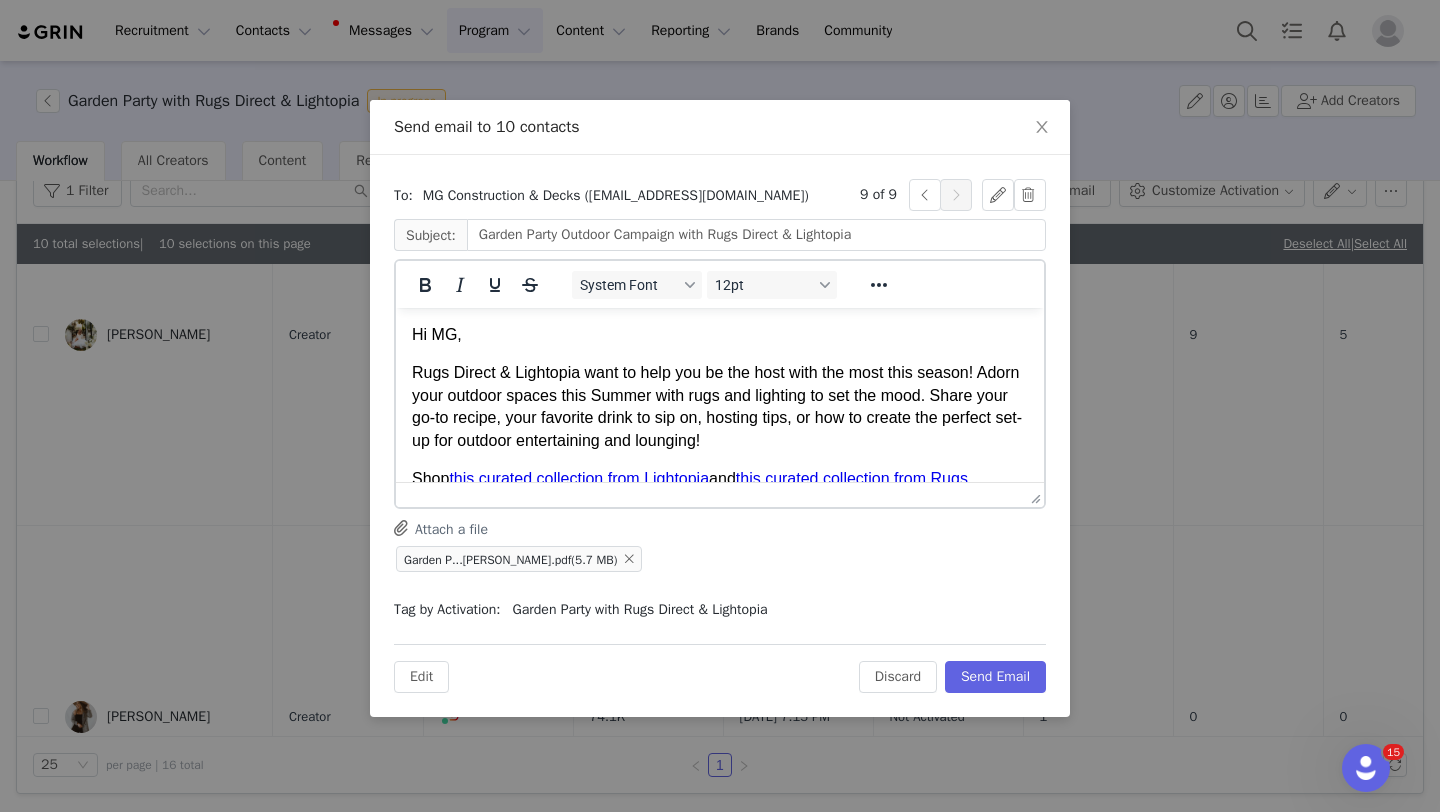 click on "Hi MG," at bounding box center (720, 335) 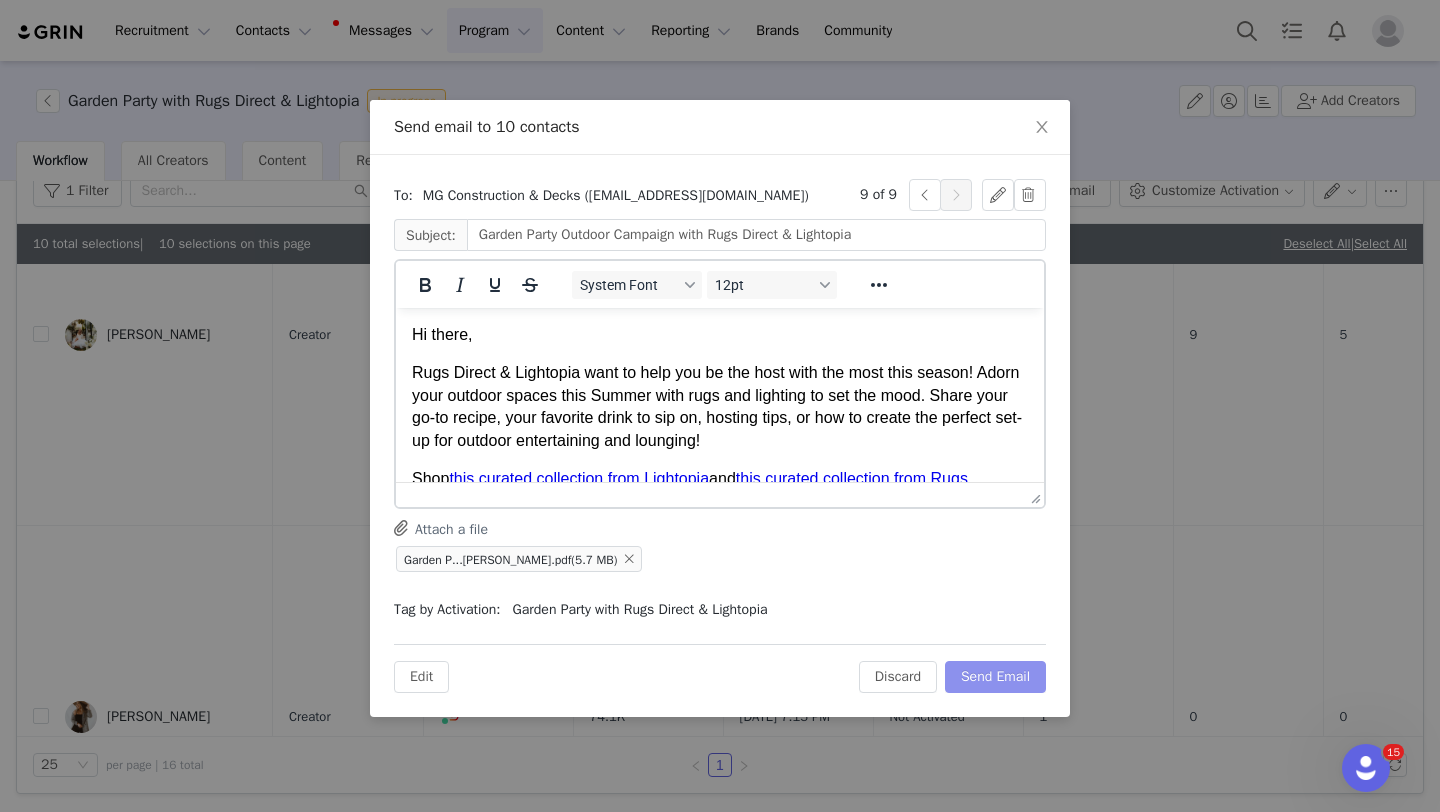 click on "Send Email" at bounding box center (995, 677) 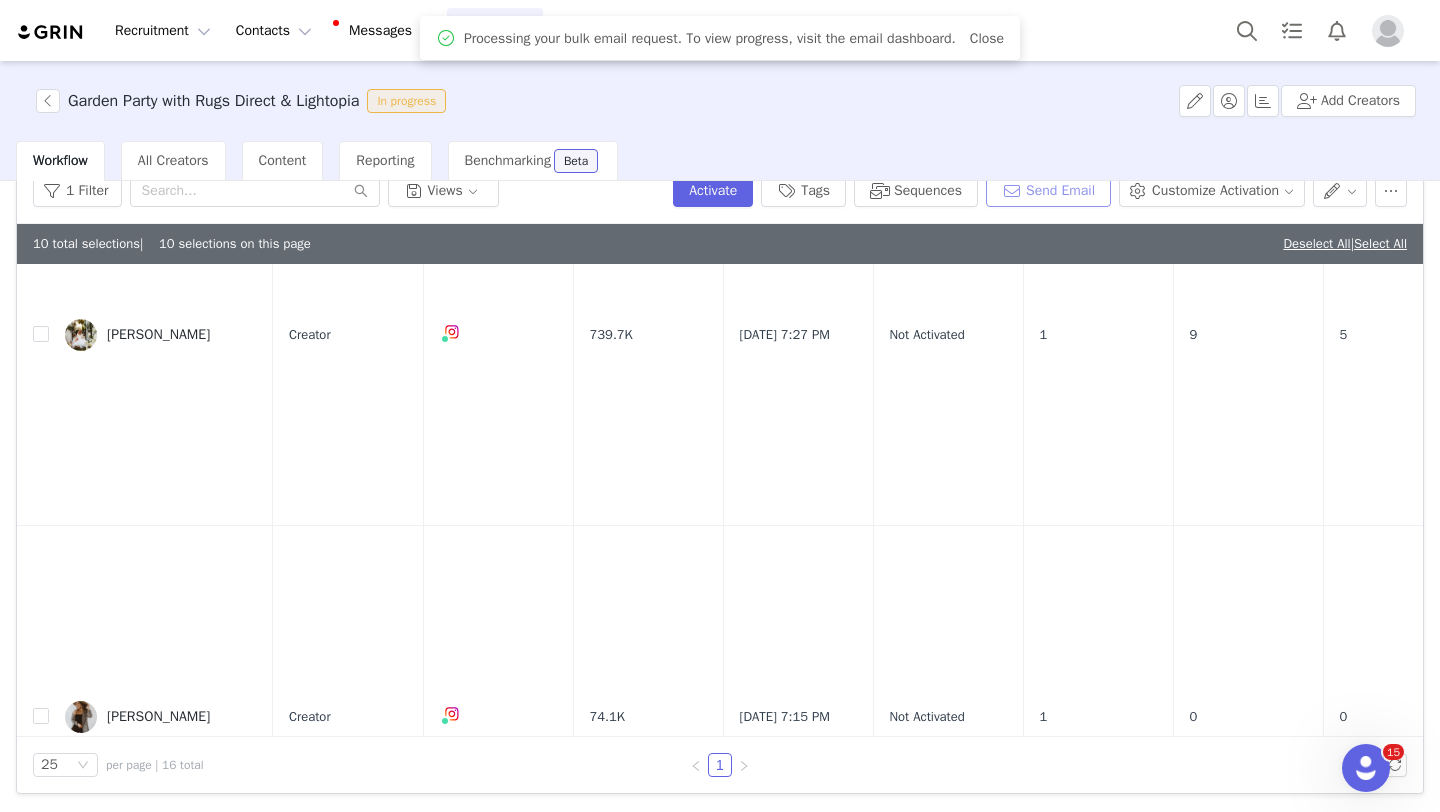 scroll, scrollTop: 88, scrollLeft: 0, axis: vertical 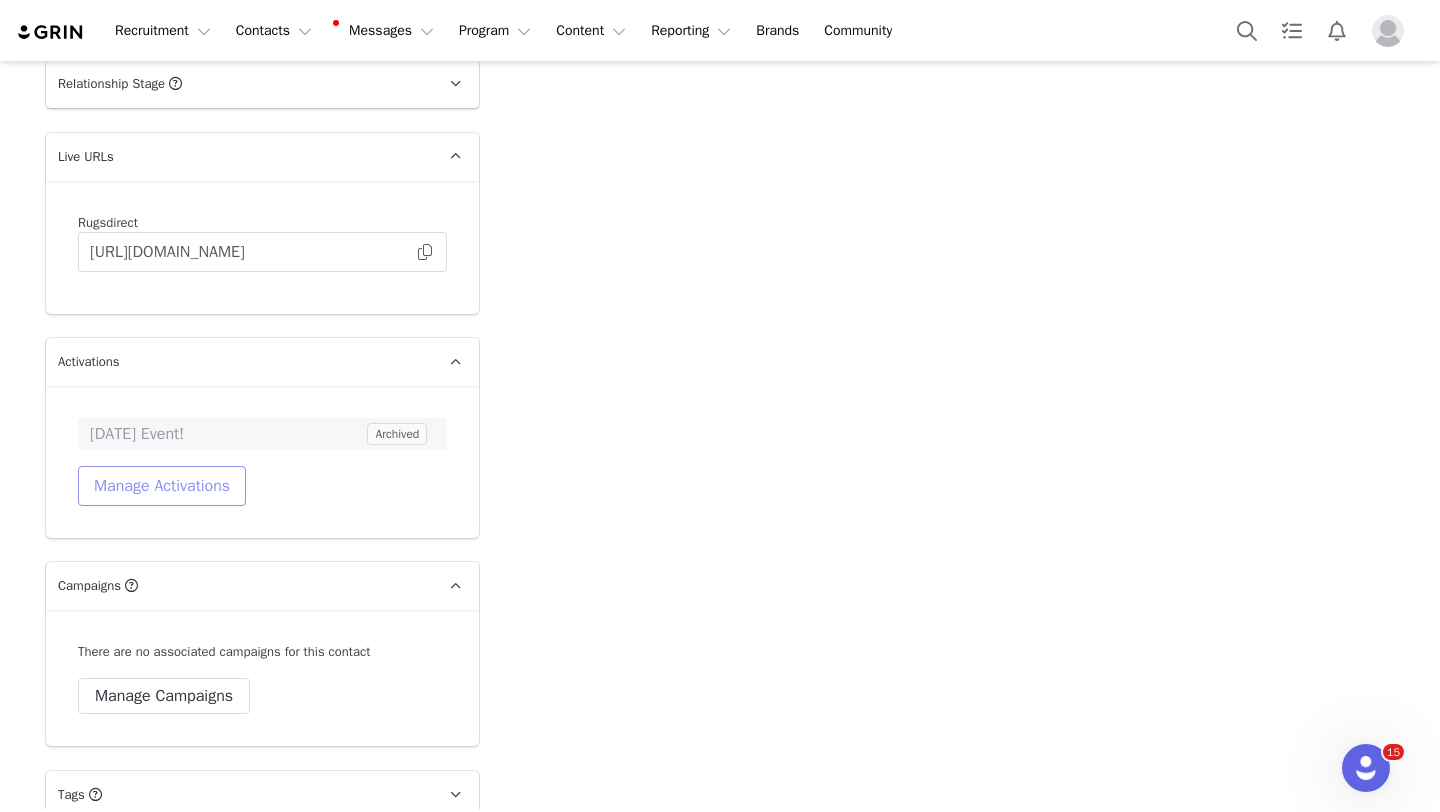 click on "Manage Activations" at bounding box center [162, 486] 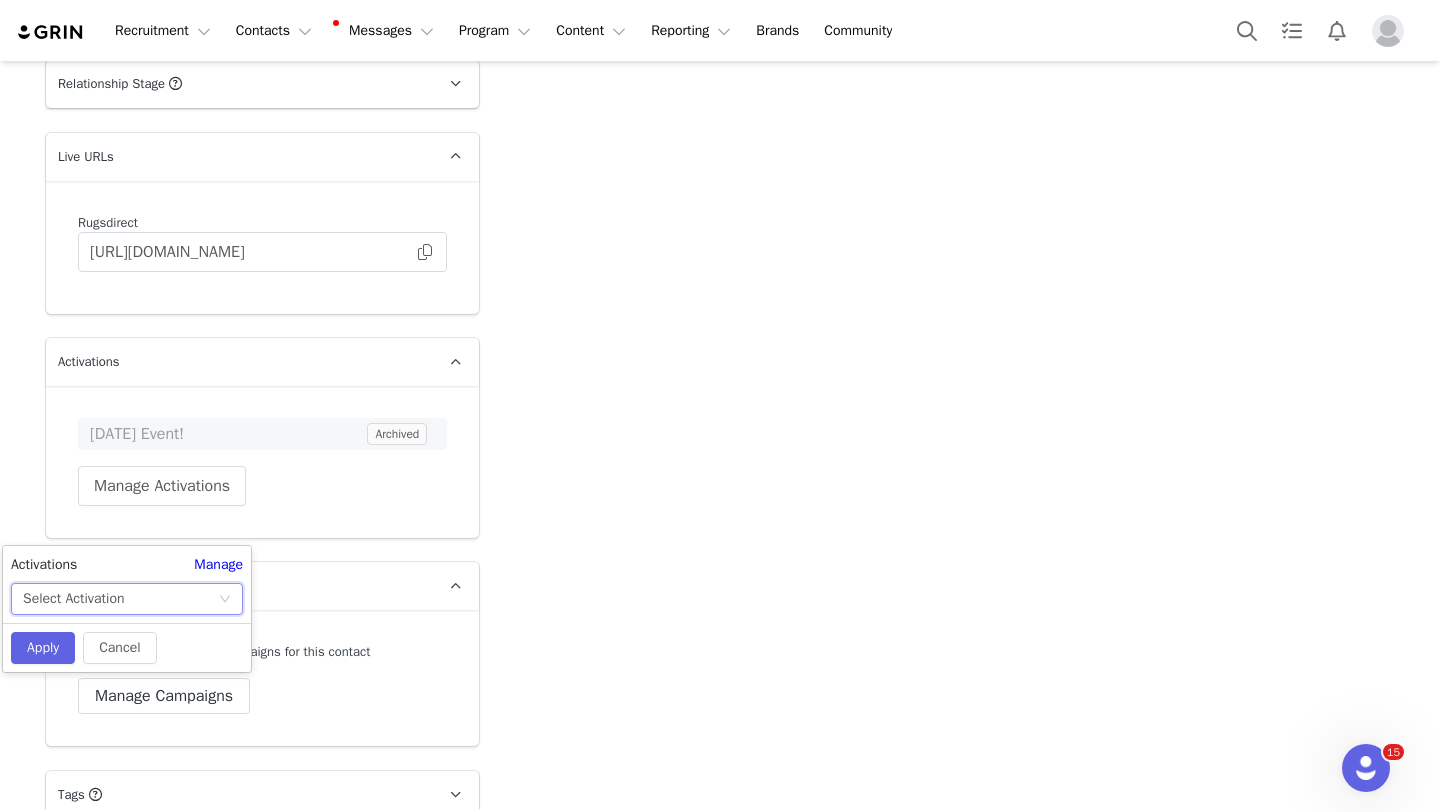 click on "Select Activation" at bounding box center [120, 599] 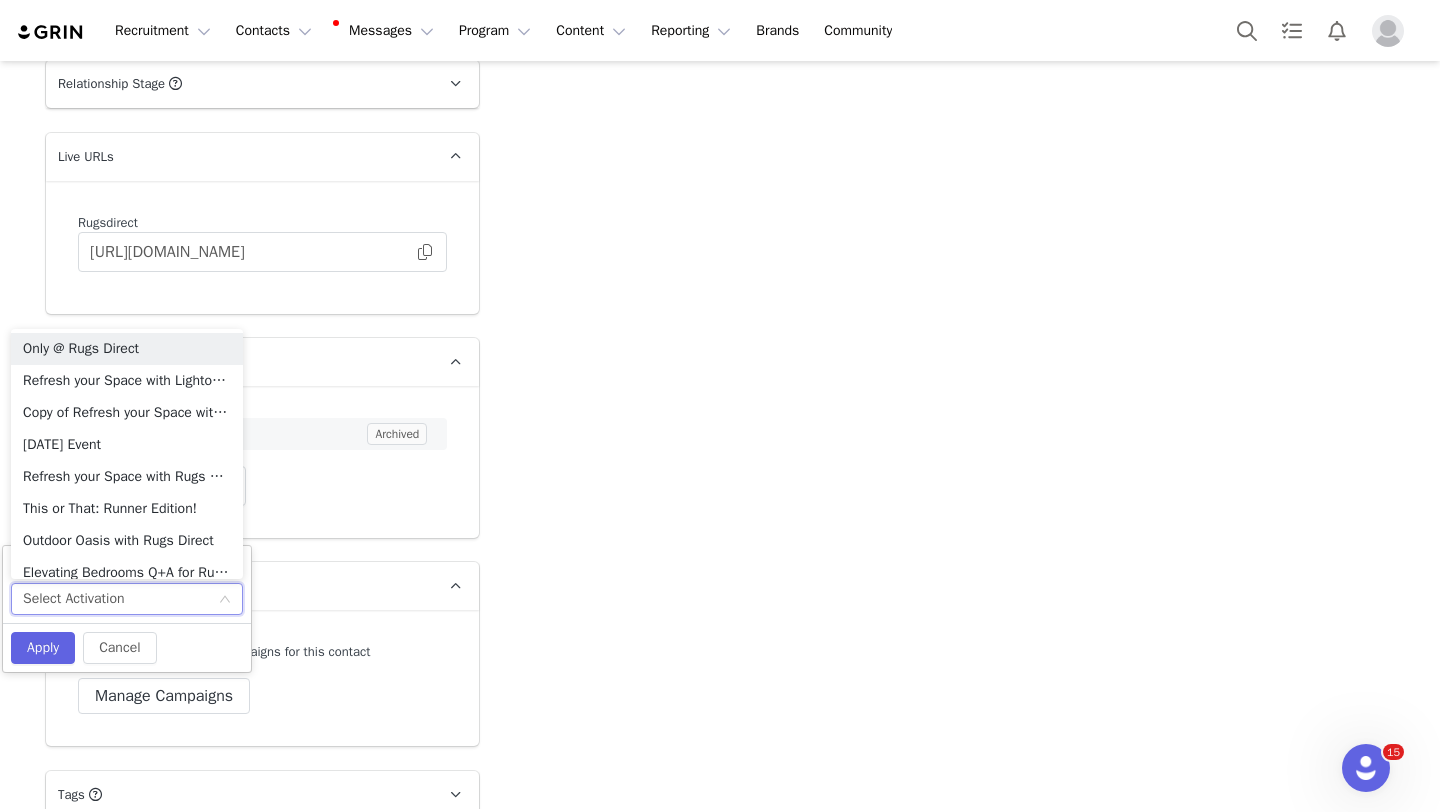 click on "Select Activation" at bounding box center (120, 599) 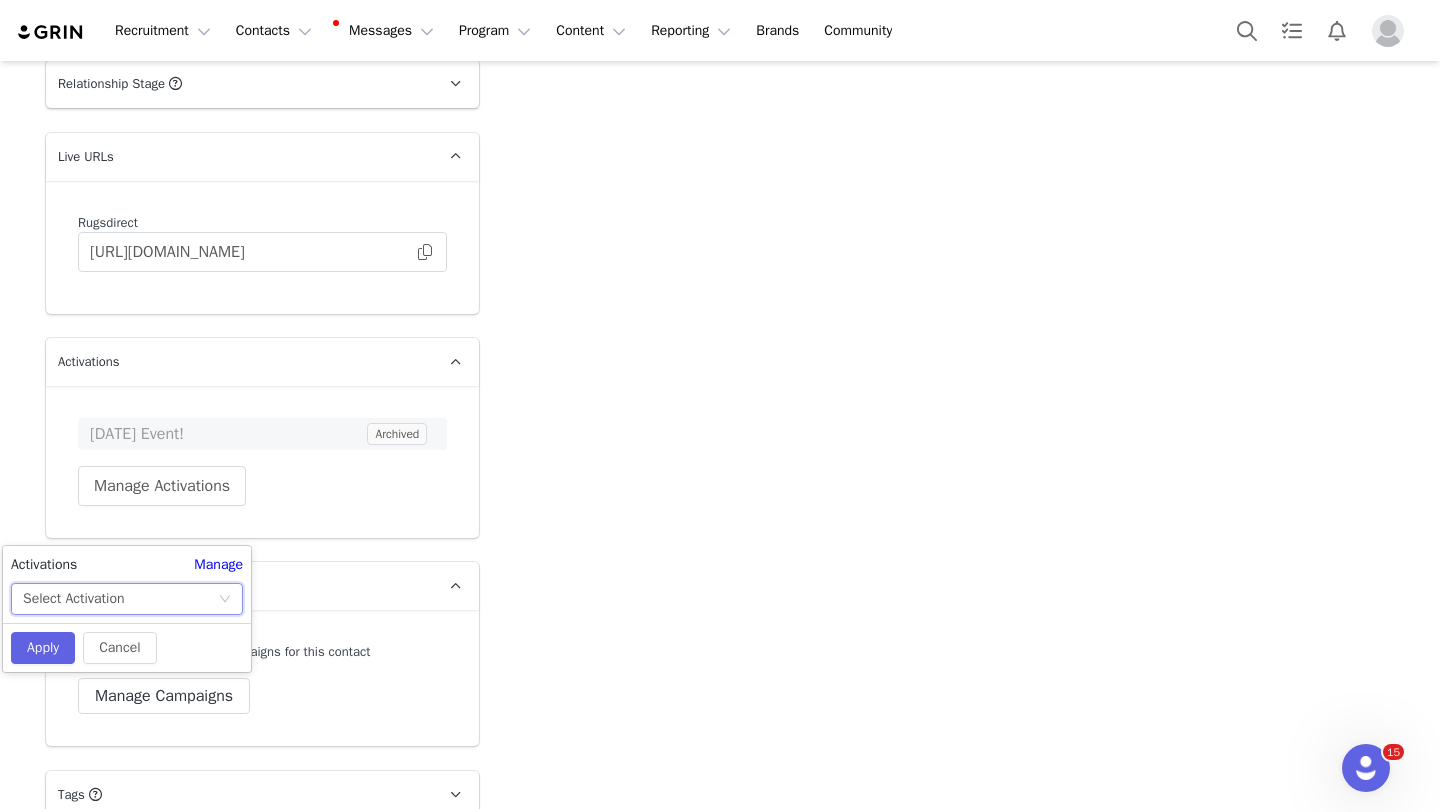 click on "Select Activation" at bounding box center [120, 599] 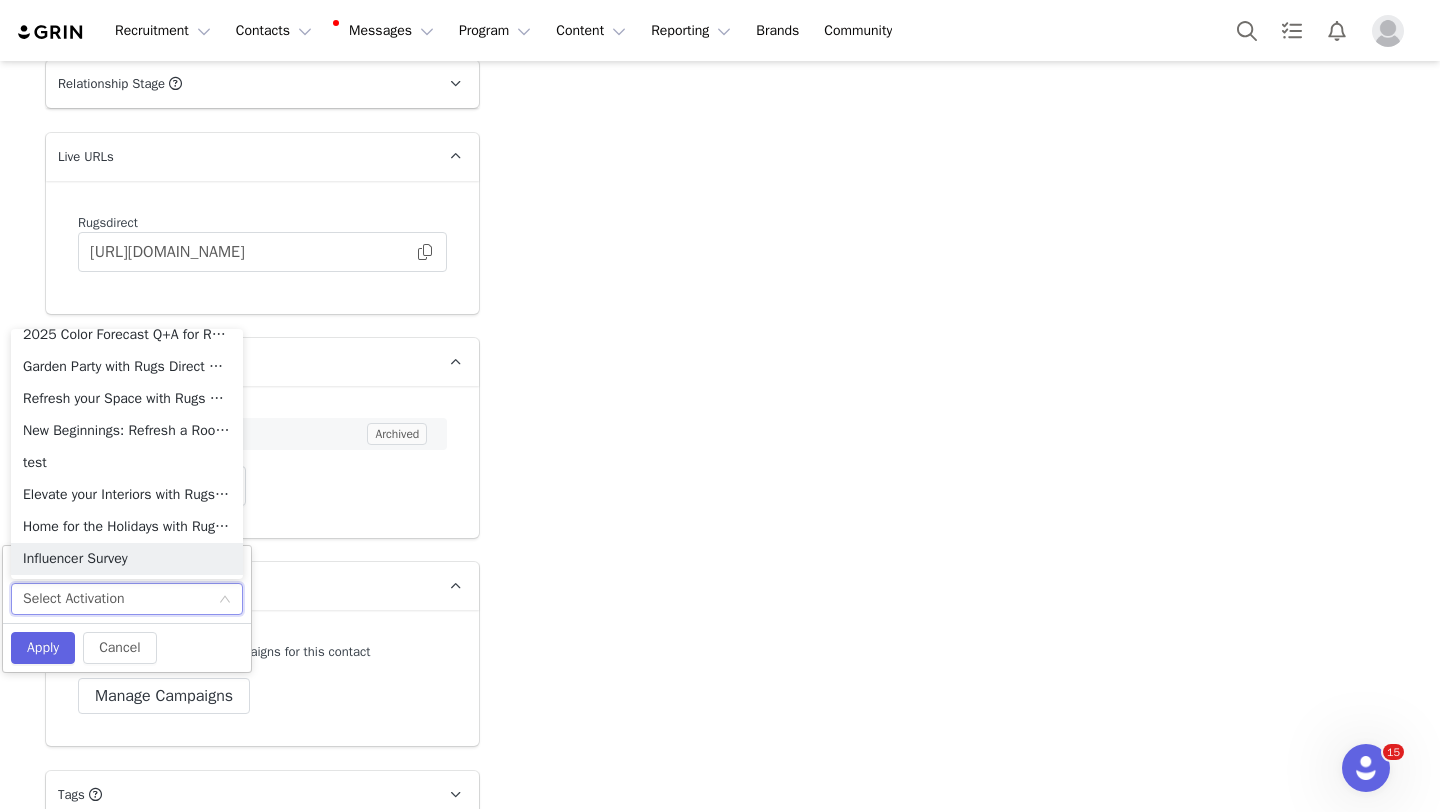 scroll, scrollTop: 298, scrollLeft: 0, axis: vertical 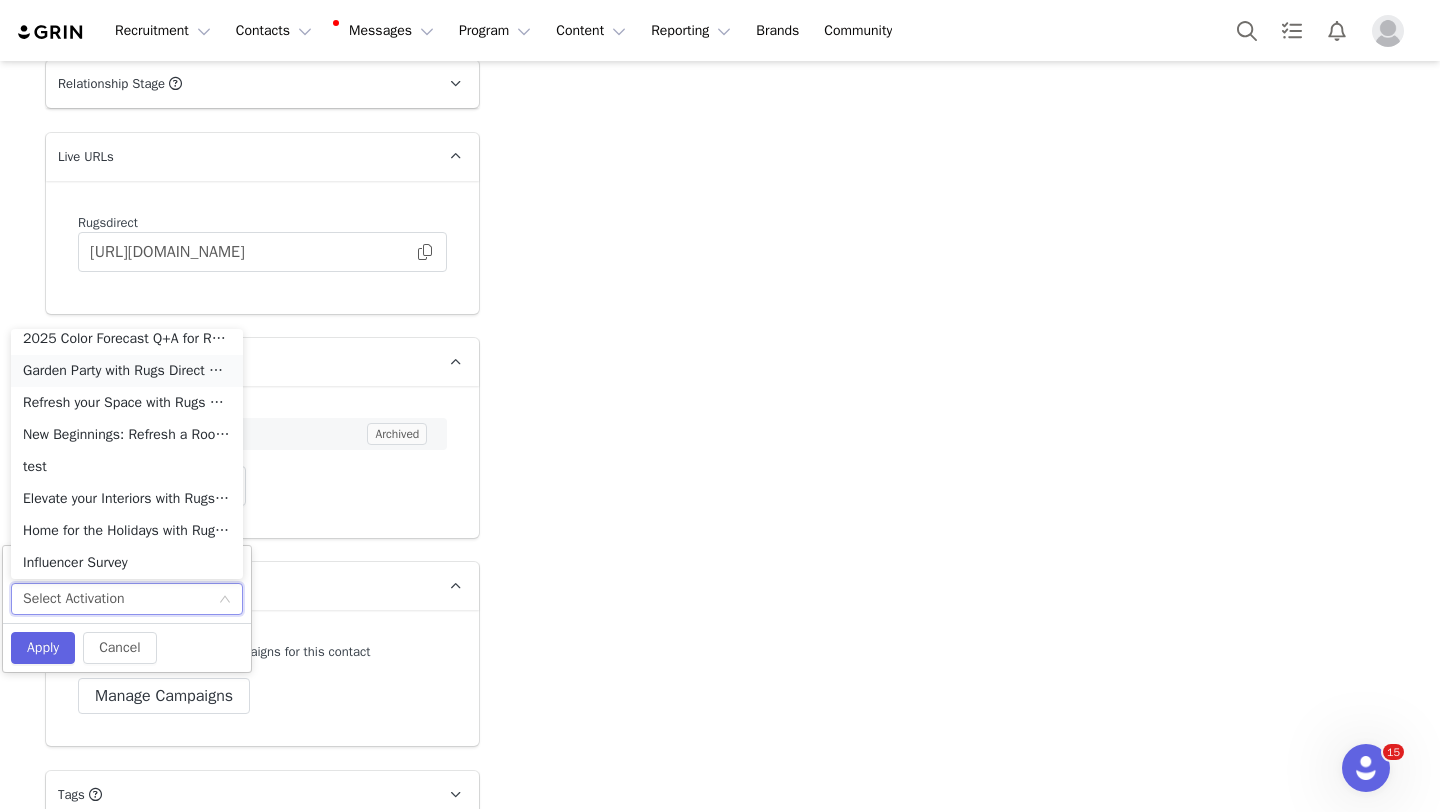 click on "Garden Party with Rugs Direct & Lightopia" at bounding box center [127, 371] 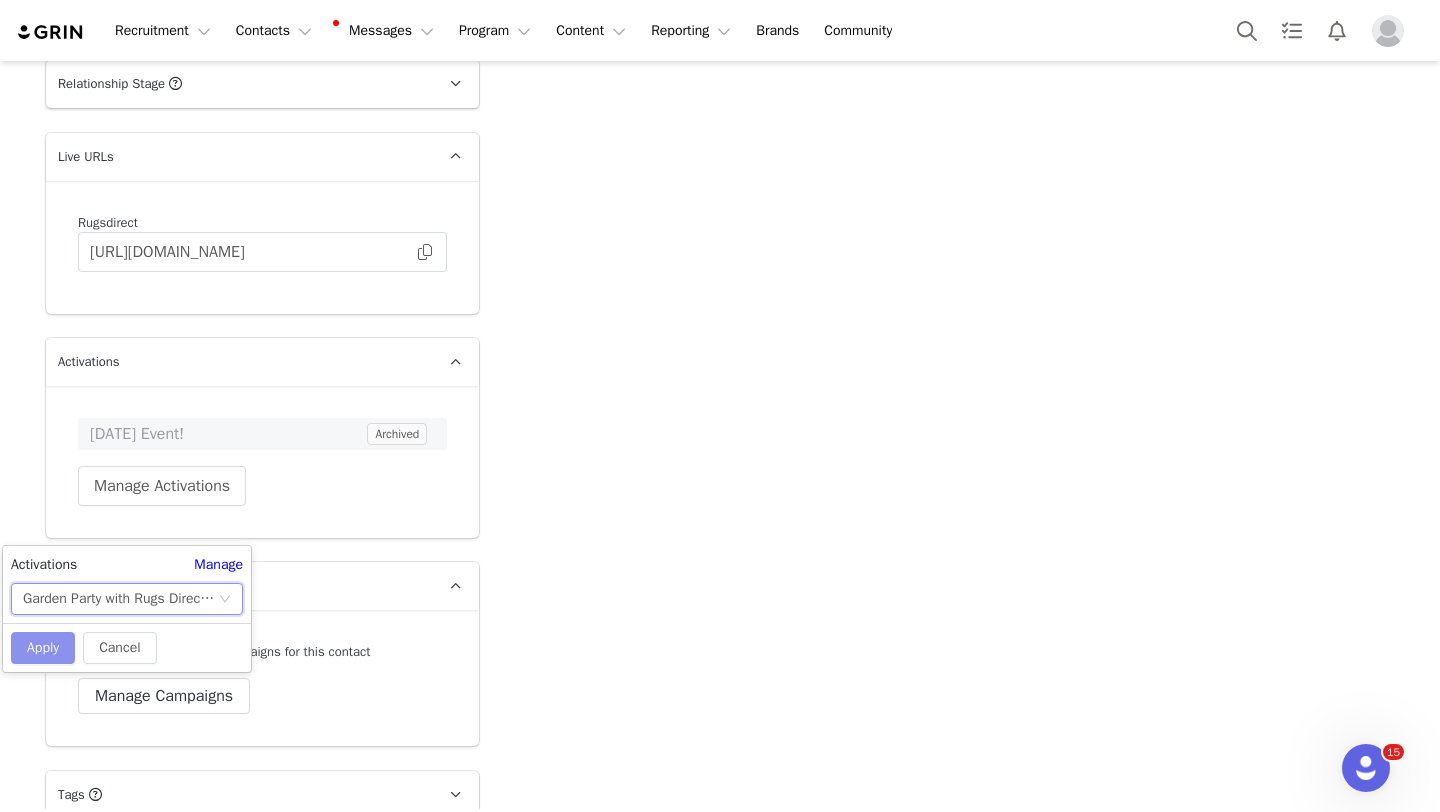 click on "Apply" at bounding box center (43, 648) 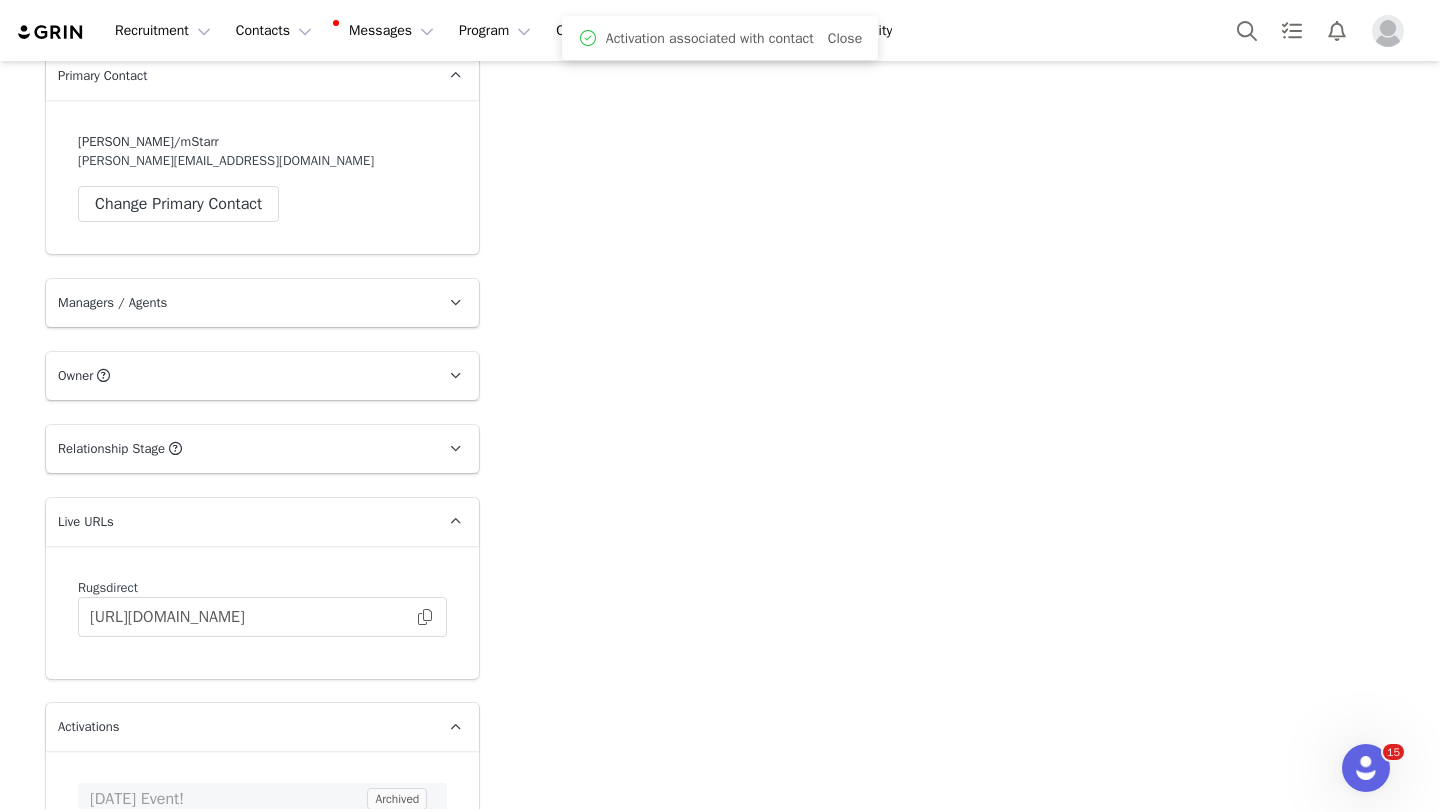 scroll, scrollTop: 7078, scrollLeft: 0, axis: vertical 